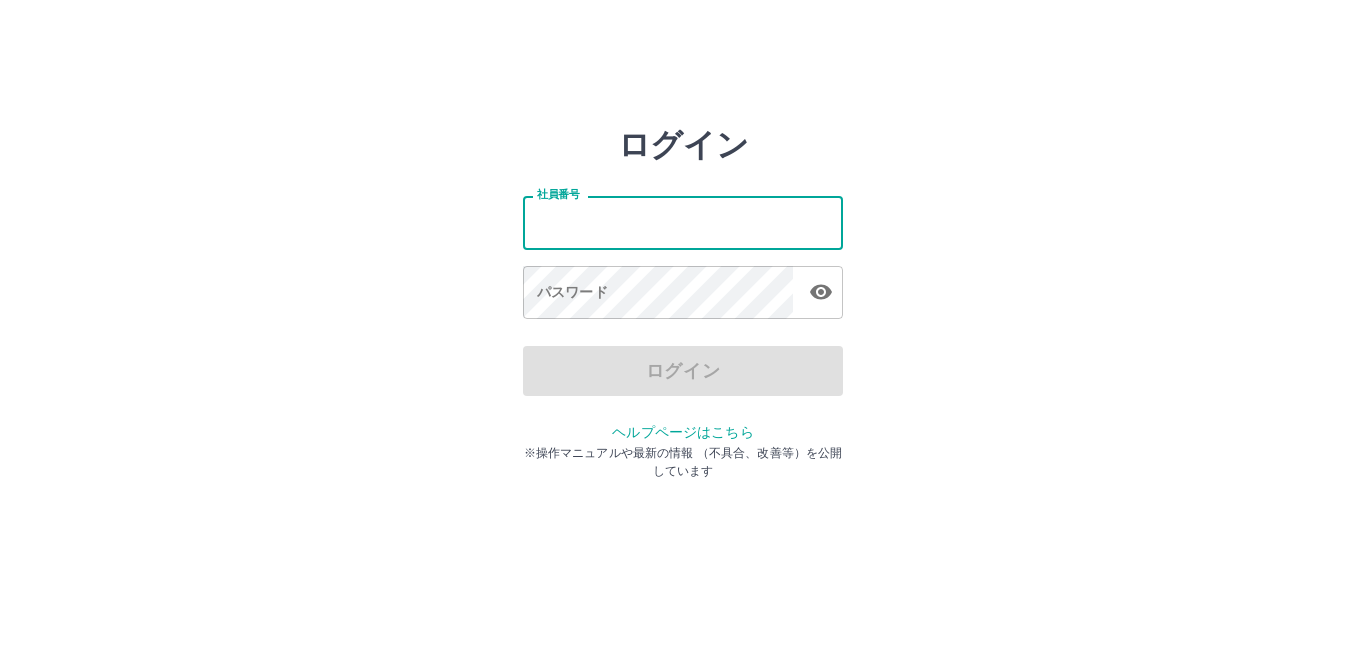 scroll, scrollTop: 0, scrollLeft: 0, axis: both 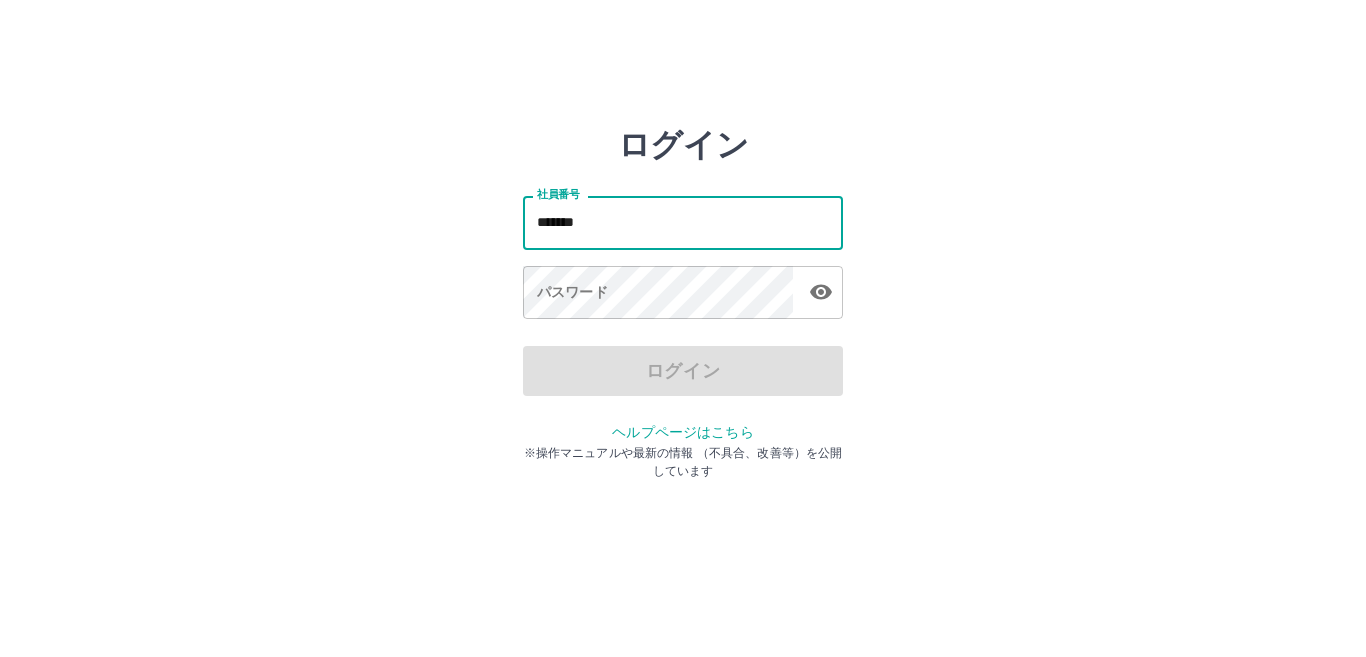 type on "*******" 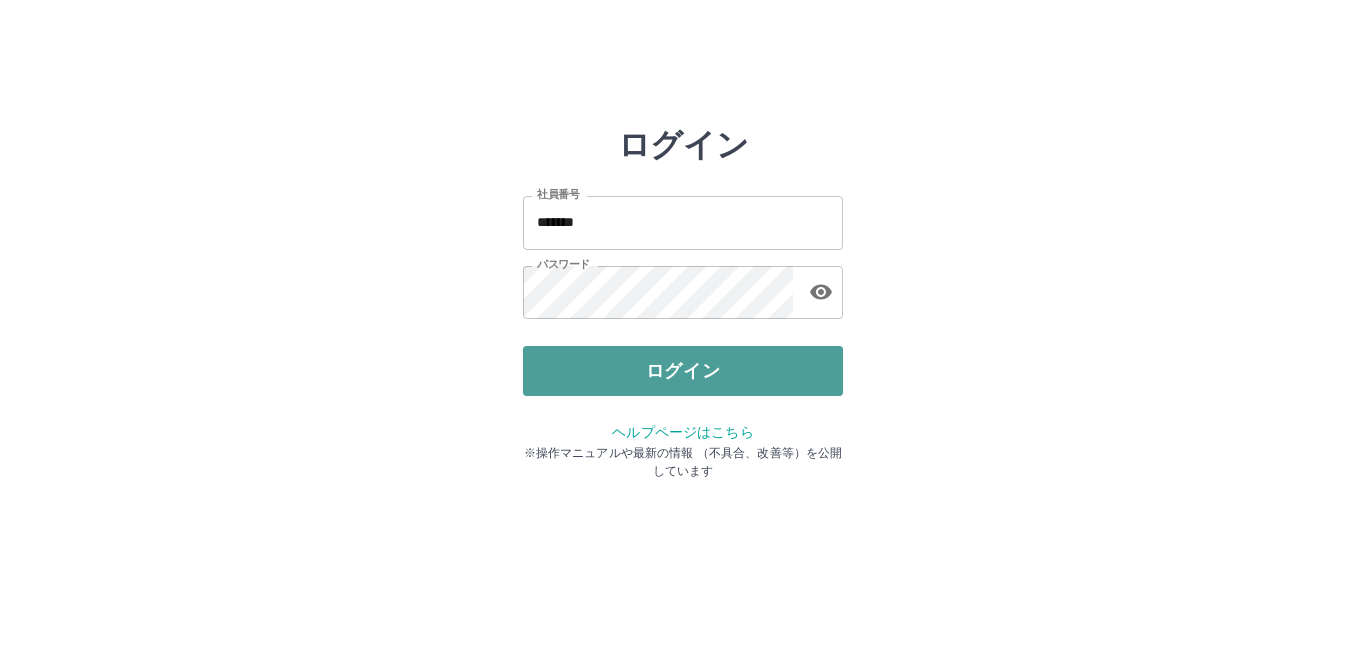 click on "ログイン" at bounding box center (683, 371) 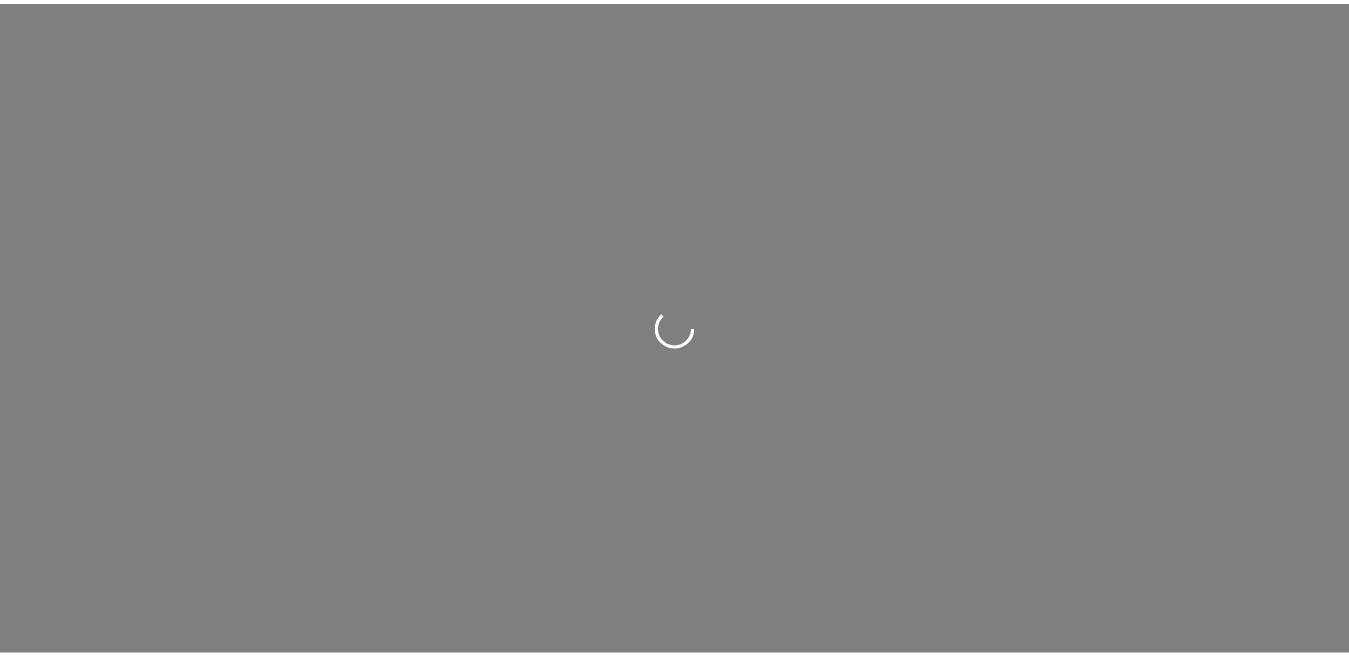 scroll, scrollTop: 0, scrollLeft: 0, axis: both 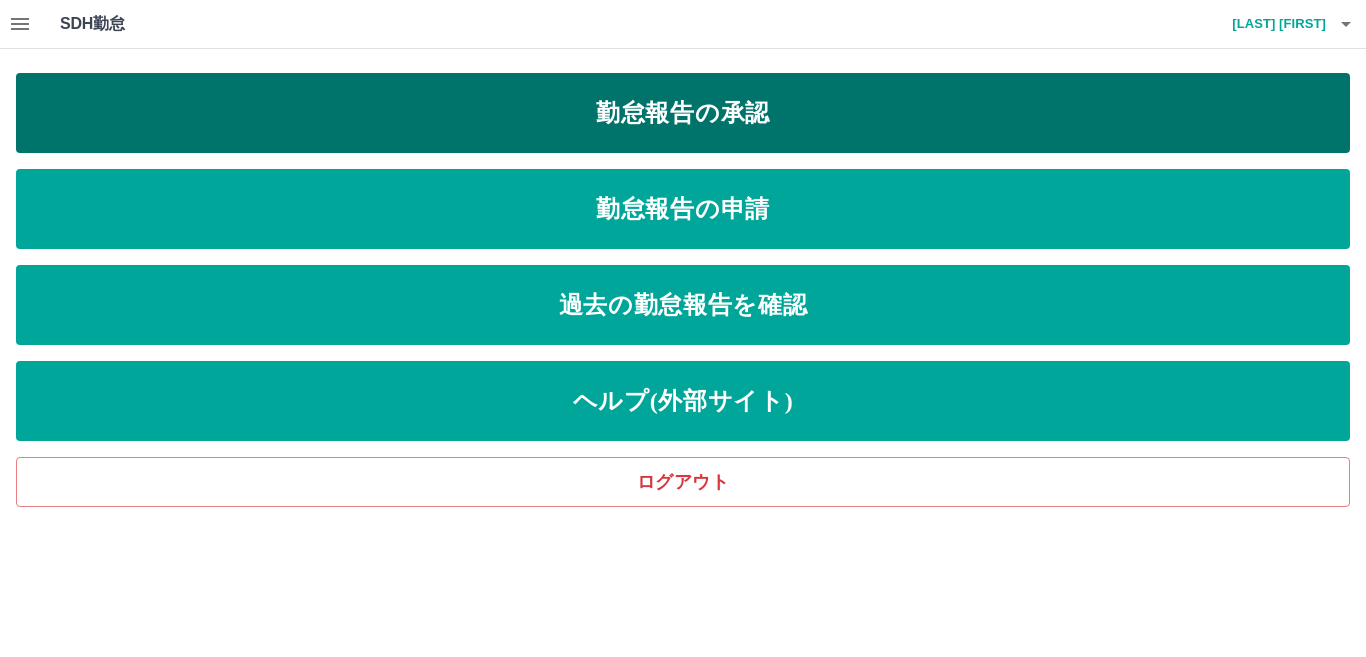 click on "勤怠報告の承認" at bounding box center (683, 113) 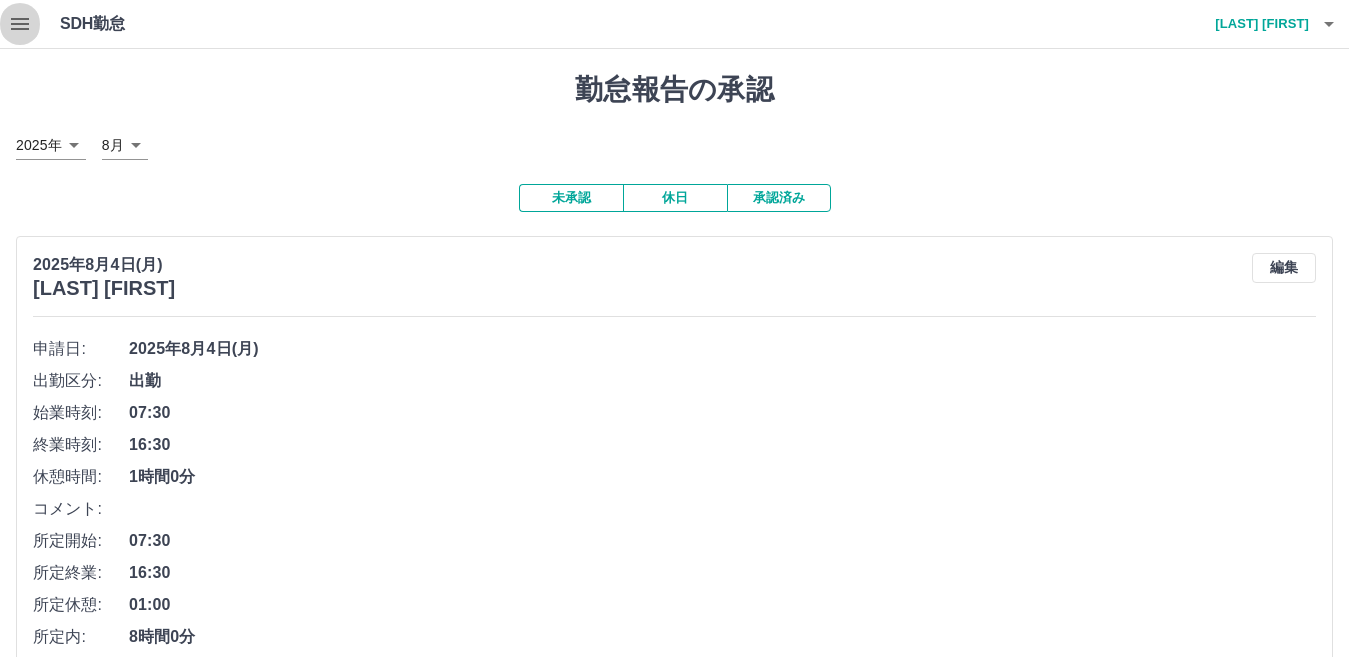 click 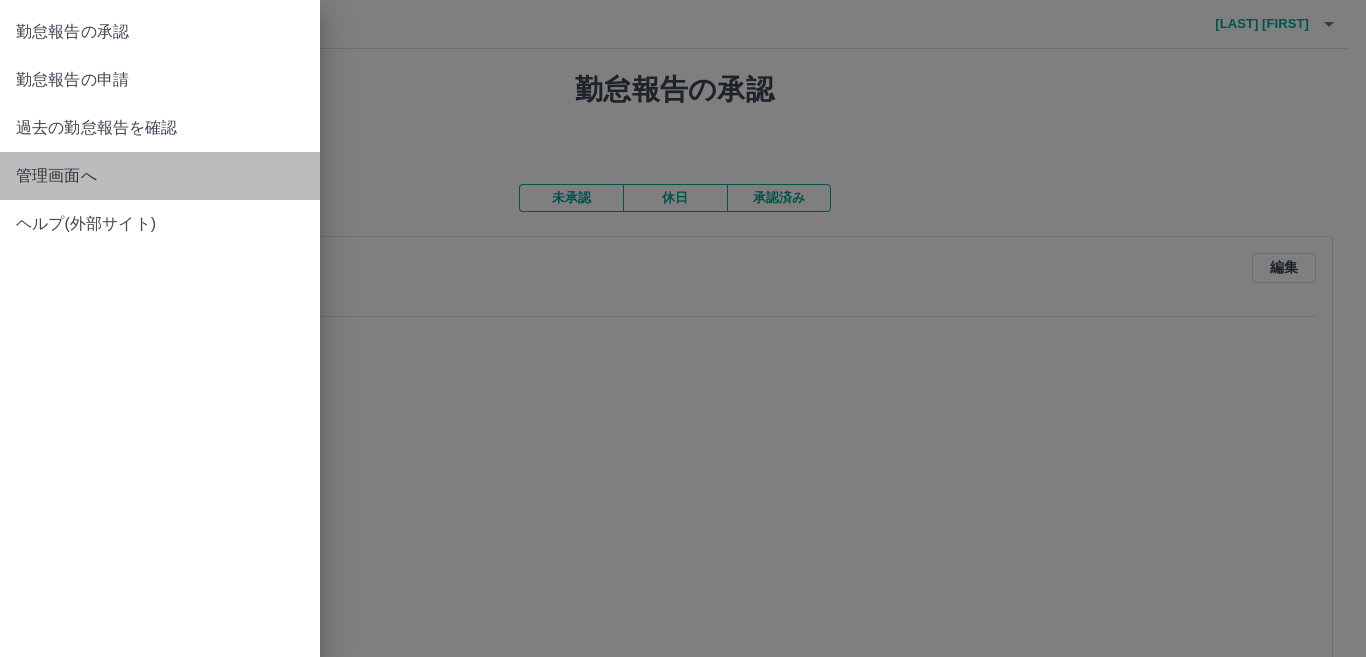 click on "管理画面へ" at bounding box center [160, 176] 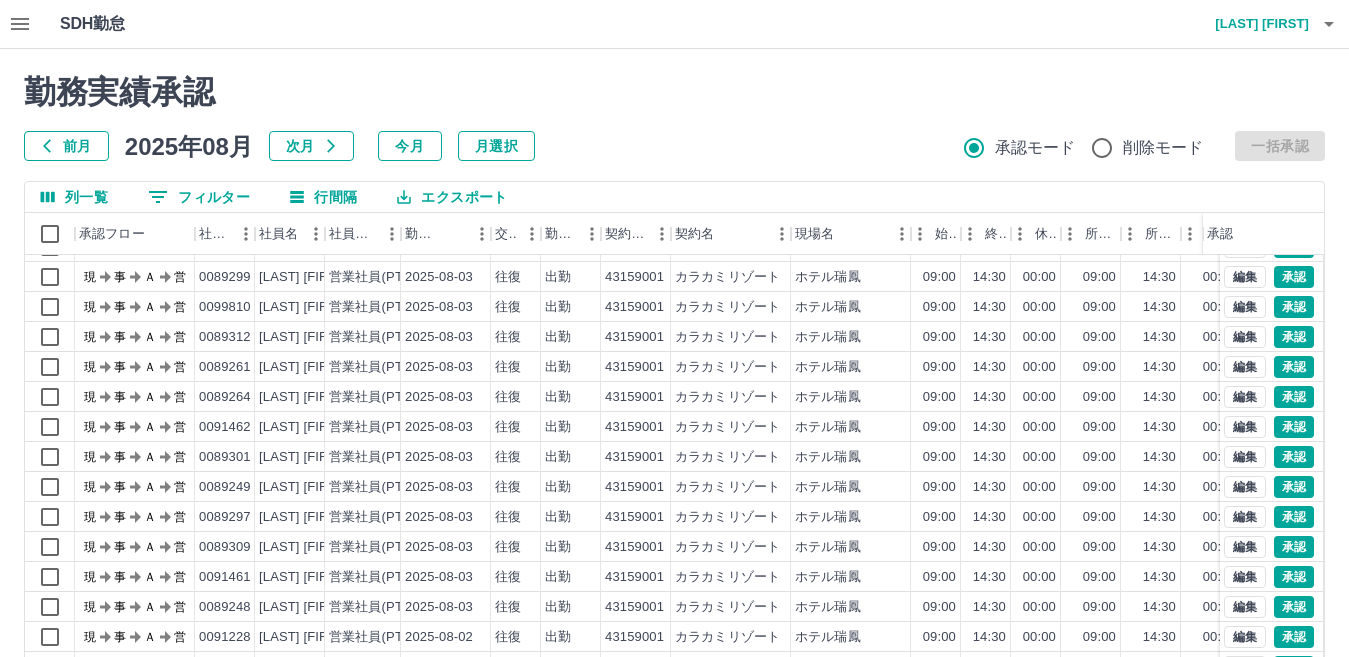 scroll, scrollTop: 104, scrollLeft: 0, axis: vertical 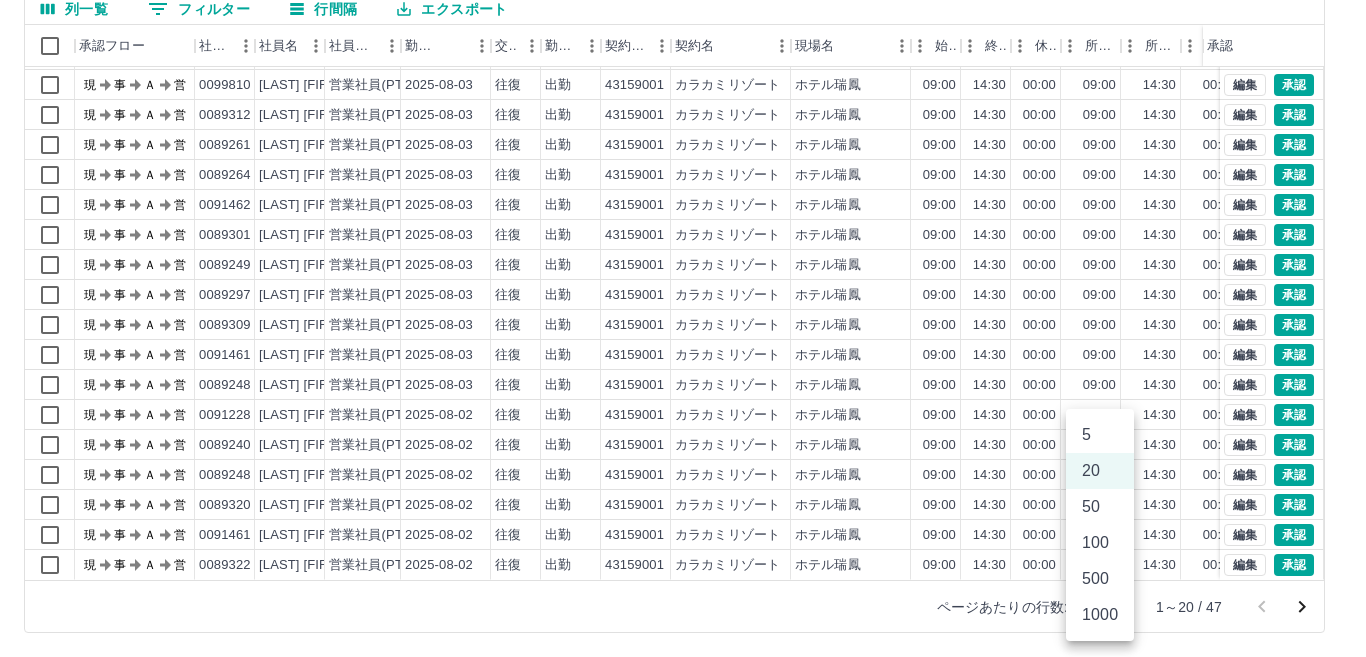 click on "SDH勤怠 [LAST] [FIRST] 勤務実績承認 前月 2025年08月 次月 今月 月選択 承認モード 削除モード 一括承認 列一覧 0 フィルター 行間隔 エクスポート 承認フロー 社員番号 社員名 社員区分 勤務日 交通費 勤務区分 契約コード 契約名 現場名 始業 終業 休憩 所定開始 所定終業 所定休憩 拘束 勤務 遅刻等 コメント ステータス 承認 現 事 Ａ 営 0089255 [LAST] [FIRST] 営業社員(PT契約) 2025-08-03 往復 出勤 43159001 カラカミリゾート ホテル瑞鳳 09:00 14:30 00:00 09:00 14:30 00:00 05:30 05:30 00:00 現場責任者承認待 現 事 Ａ 営 0089299 [LAST] [FIRST] 営業社員(PT契約) 2025-08-03 往復 出勤 43159001 カラカミリゾート ホテル瑞鳳 09:00 14:30 00:00 09:00 14:30 00:00 05:30 05:30 00:00 現場責任者承認待 現 事 Ａ 営 0099810 [LAST] [FIRST] 営業社員(PT契約) 2025-08-03 往復 出勤 43159001 カラカミリゾート ホテル瑞鳳 09:00 14:30 00:00" at bounding box center [683, 234] 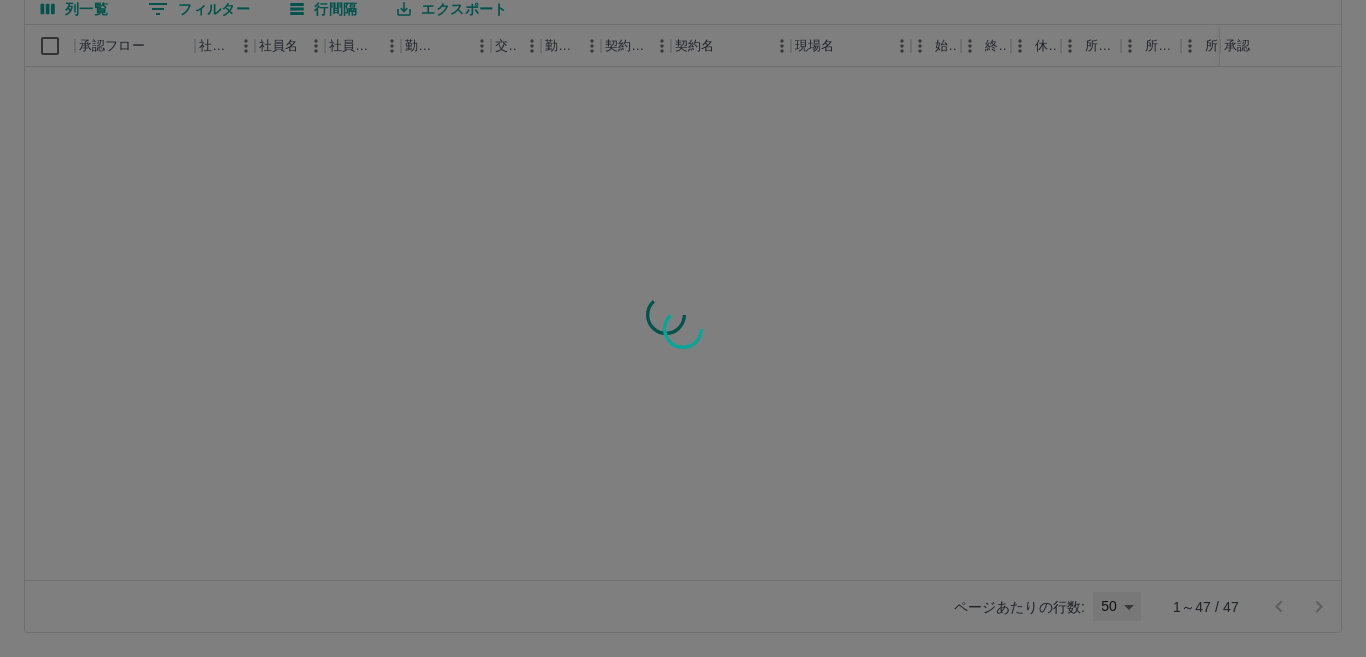 type on "**" 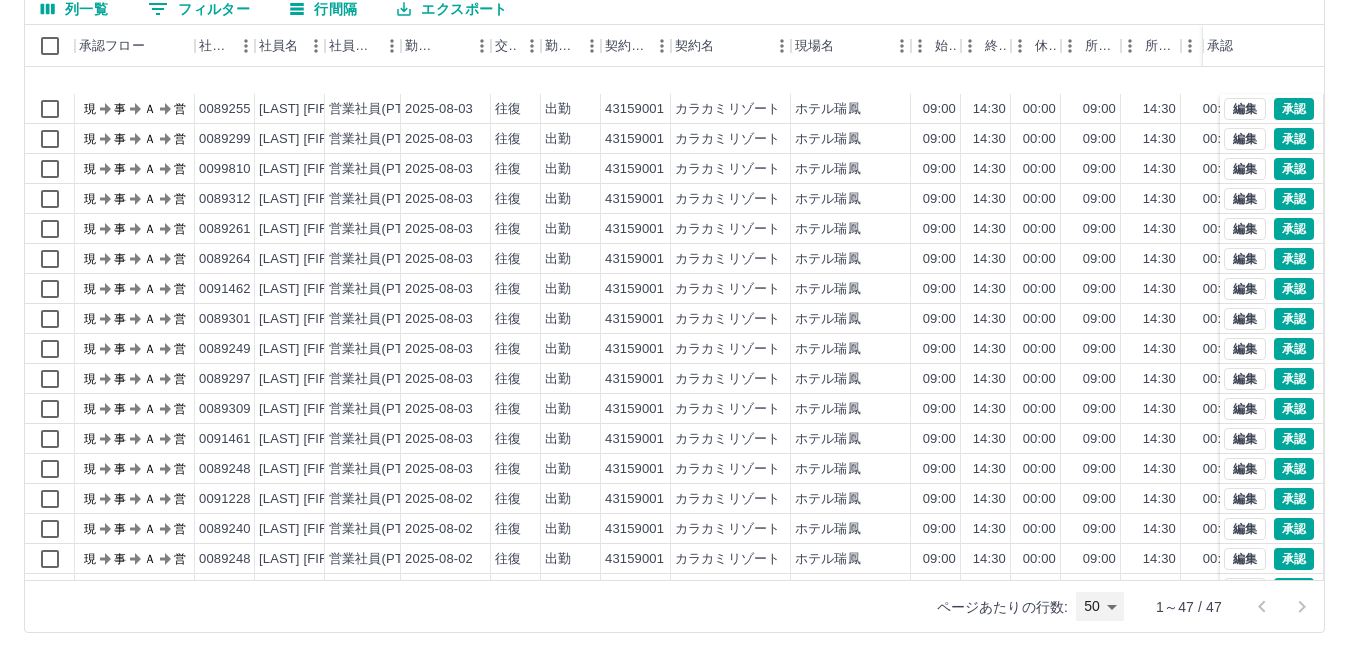 scroll, scrollTop: 0, scrollLeft: 0, axis: both 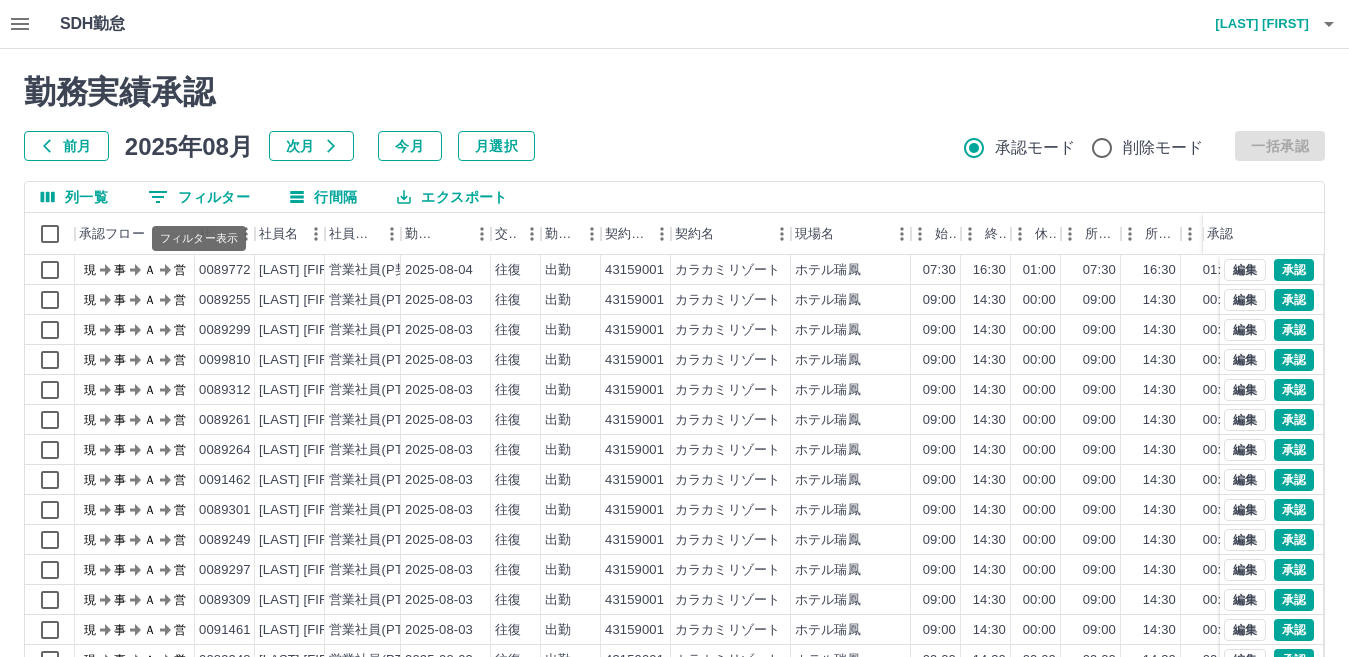 click on "0 フィルター" at bounding box center [199, 197] 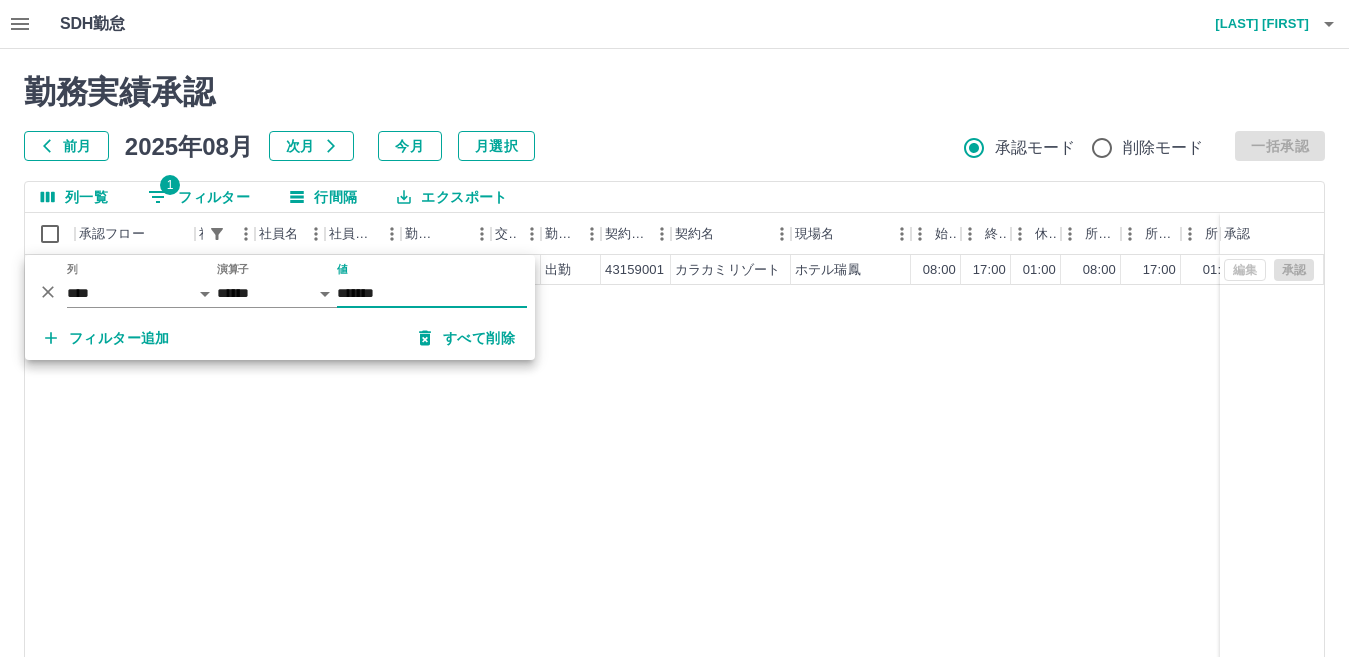 type on "*******" 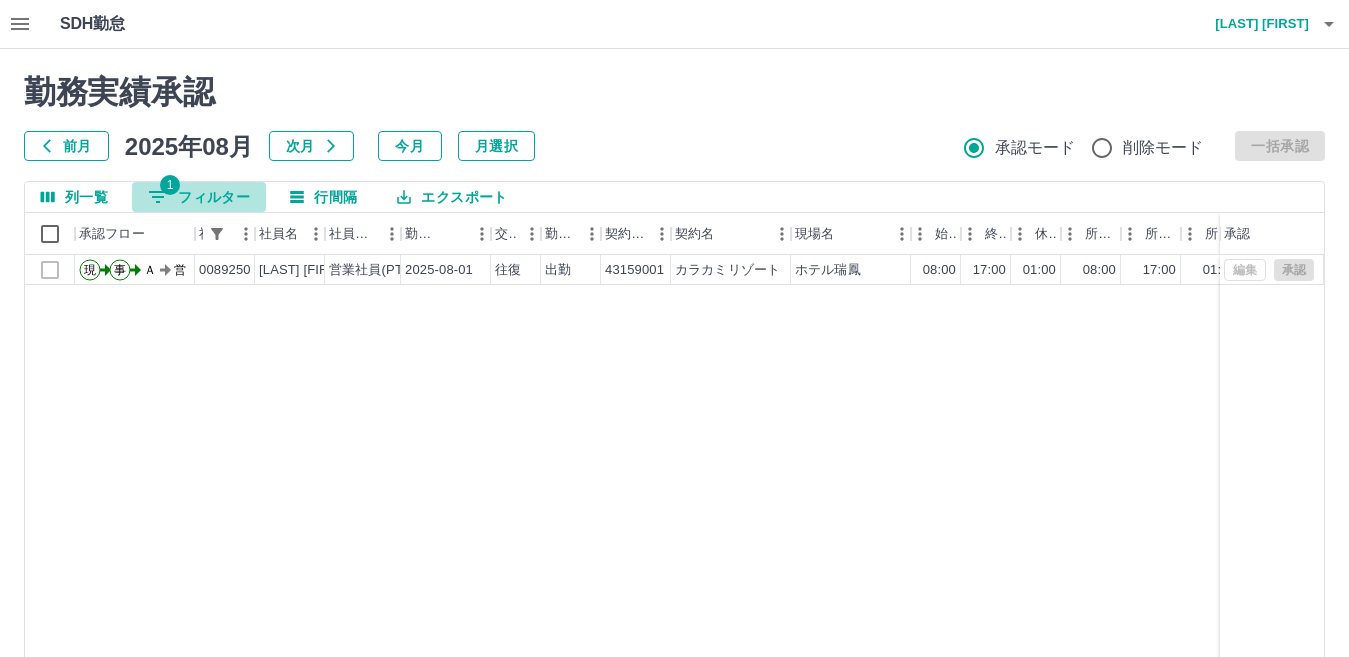 click on "1 フィルター" at bounding box center (199, 197) 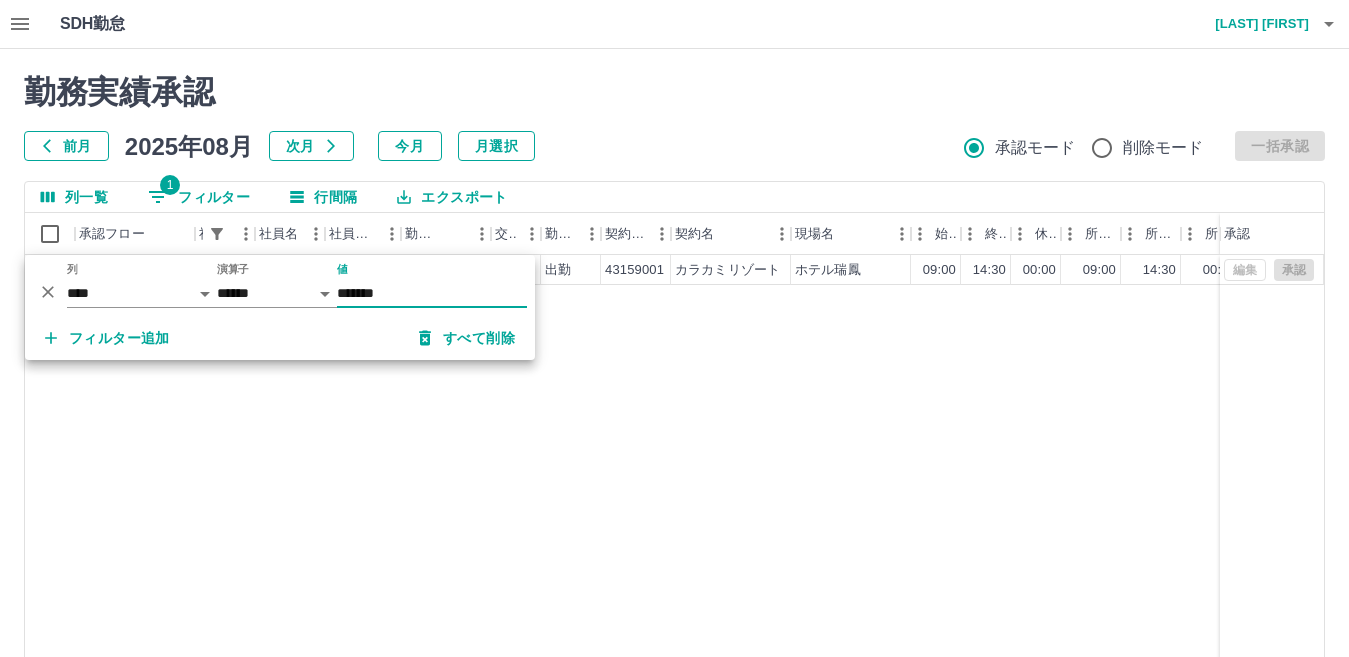 type on "*******" 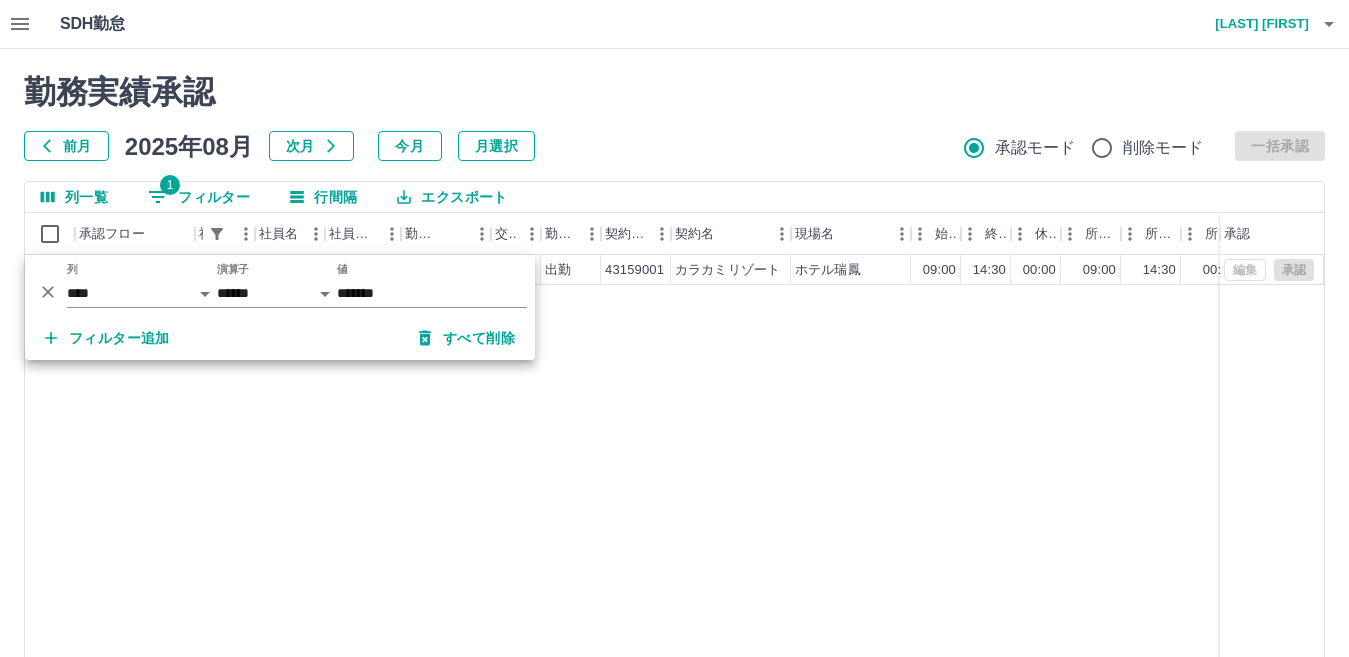 click on "列一覧 1 フィルター 行間隔 エクスポート" at bounding box center [674, 197] 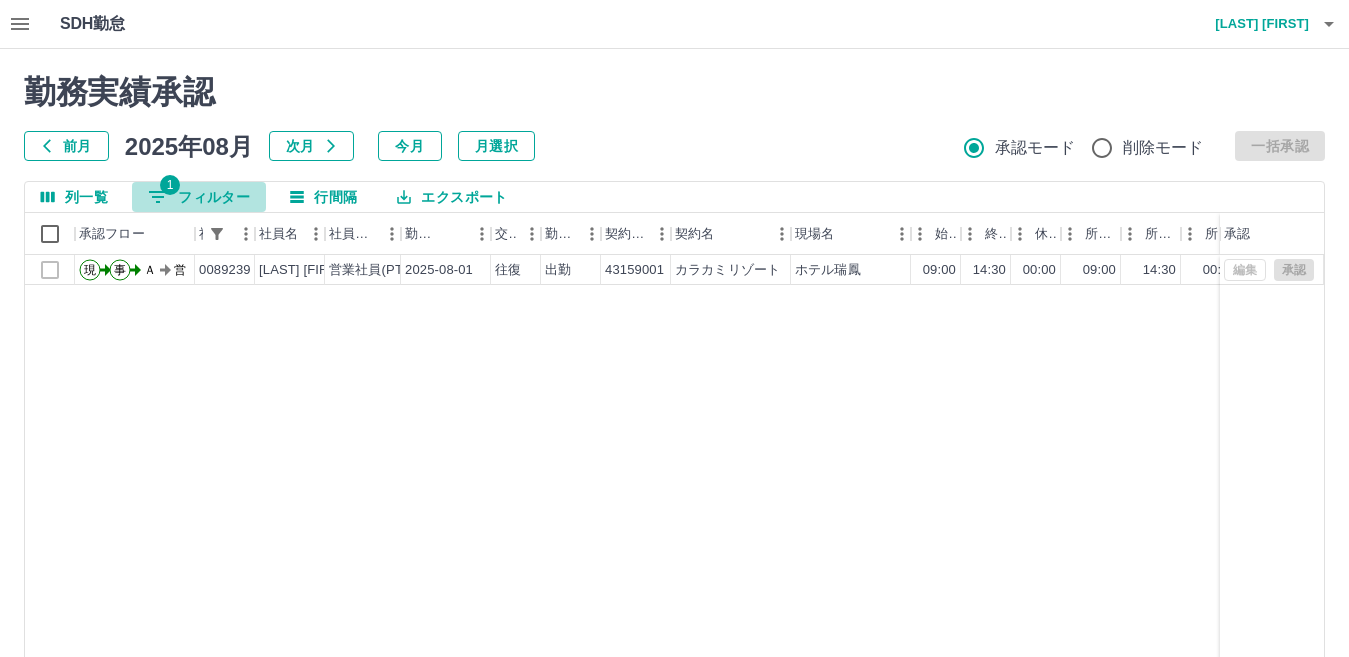 click on "1 フィルター" at bounding box center (199, 197) 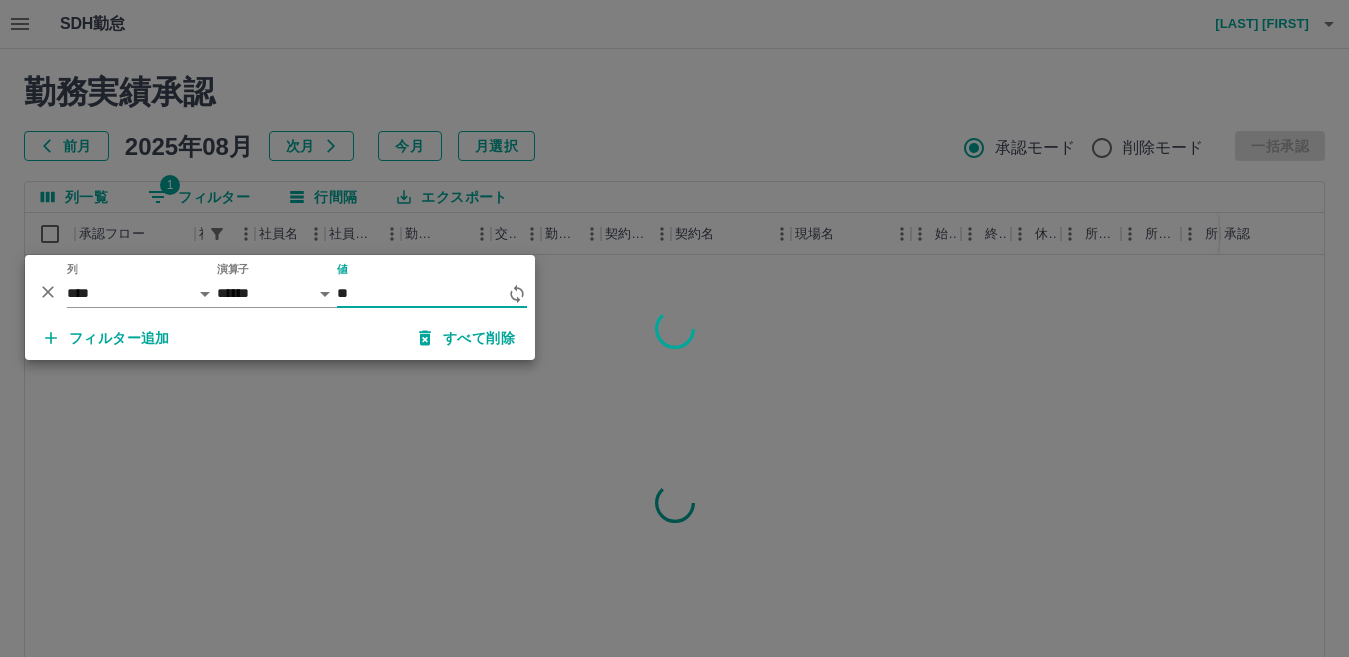 type on "*" 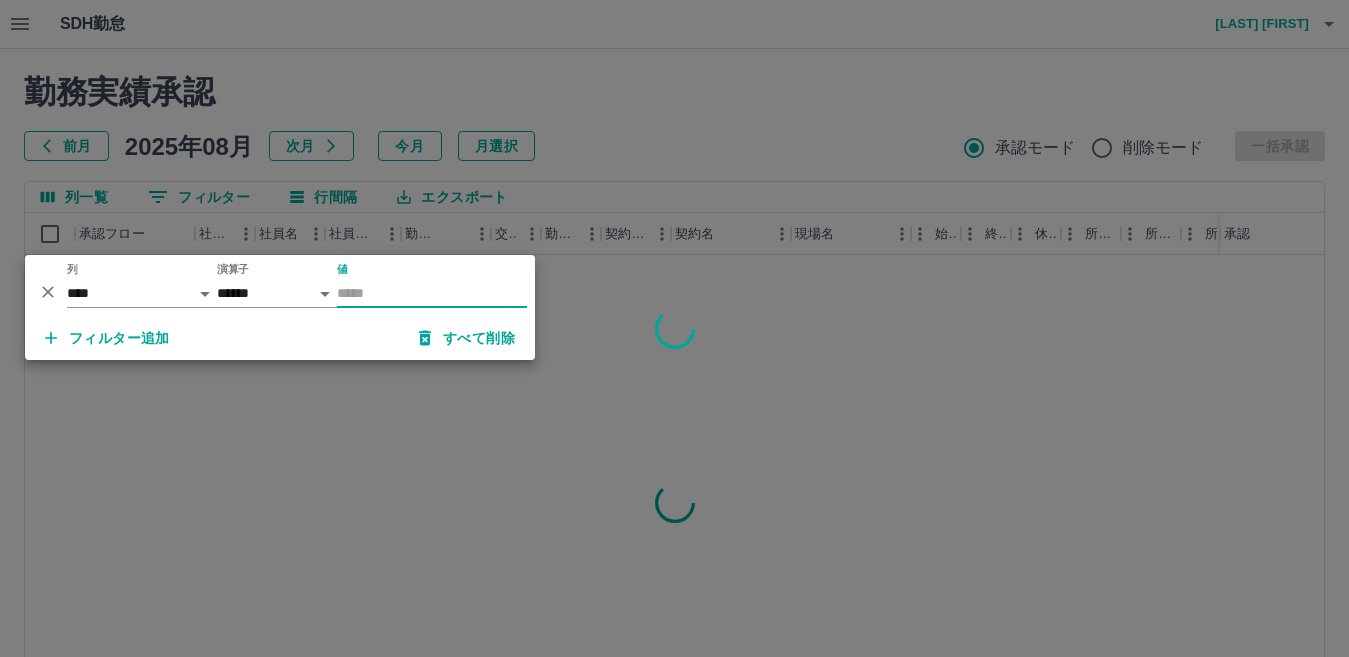 type 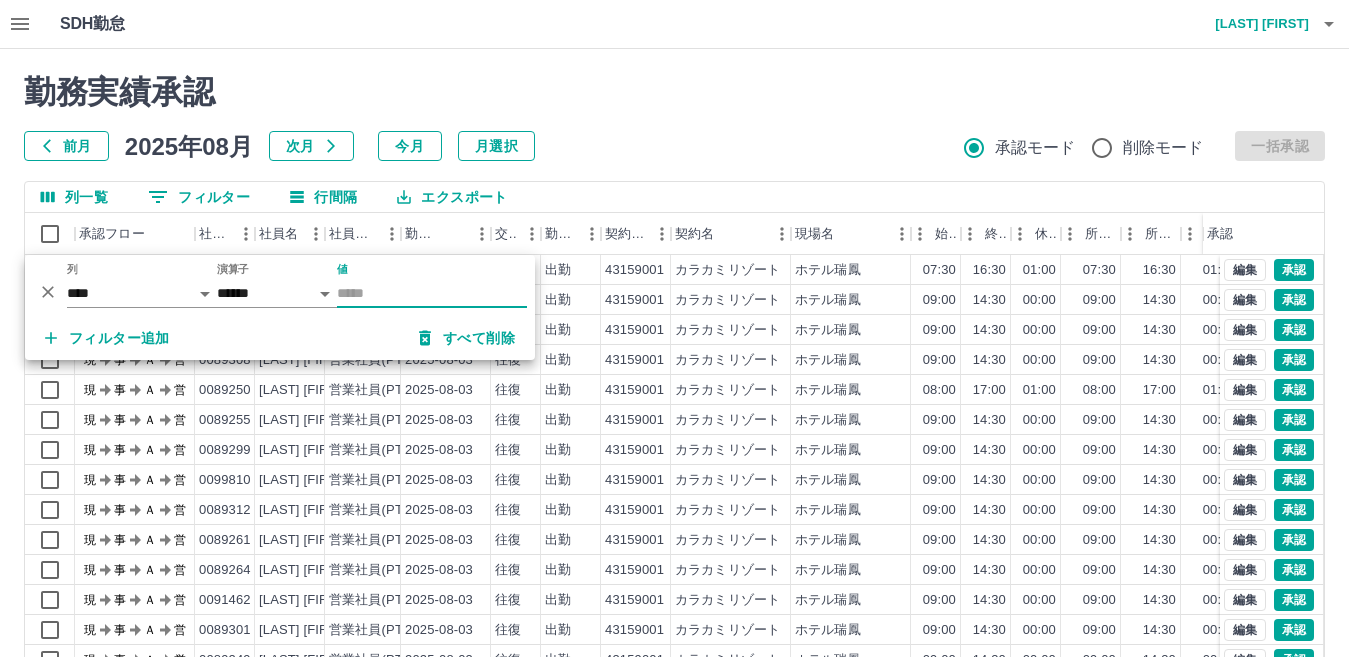 click on "列一覧 0 フィルター 行間隔 エクスポート" at bounding box center (674, 197) 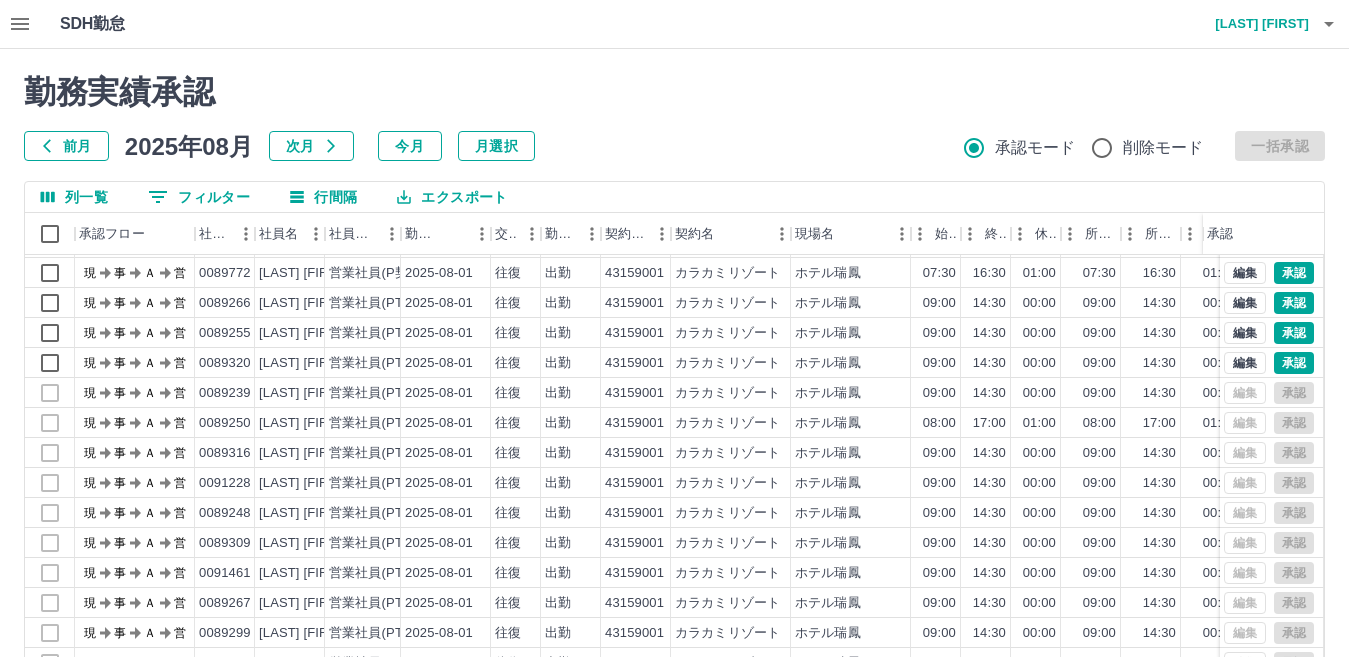scroll, scrollTop: 1004, scrollLeft: 0, axis: vertical 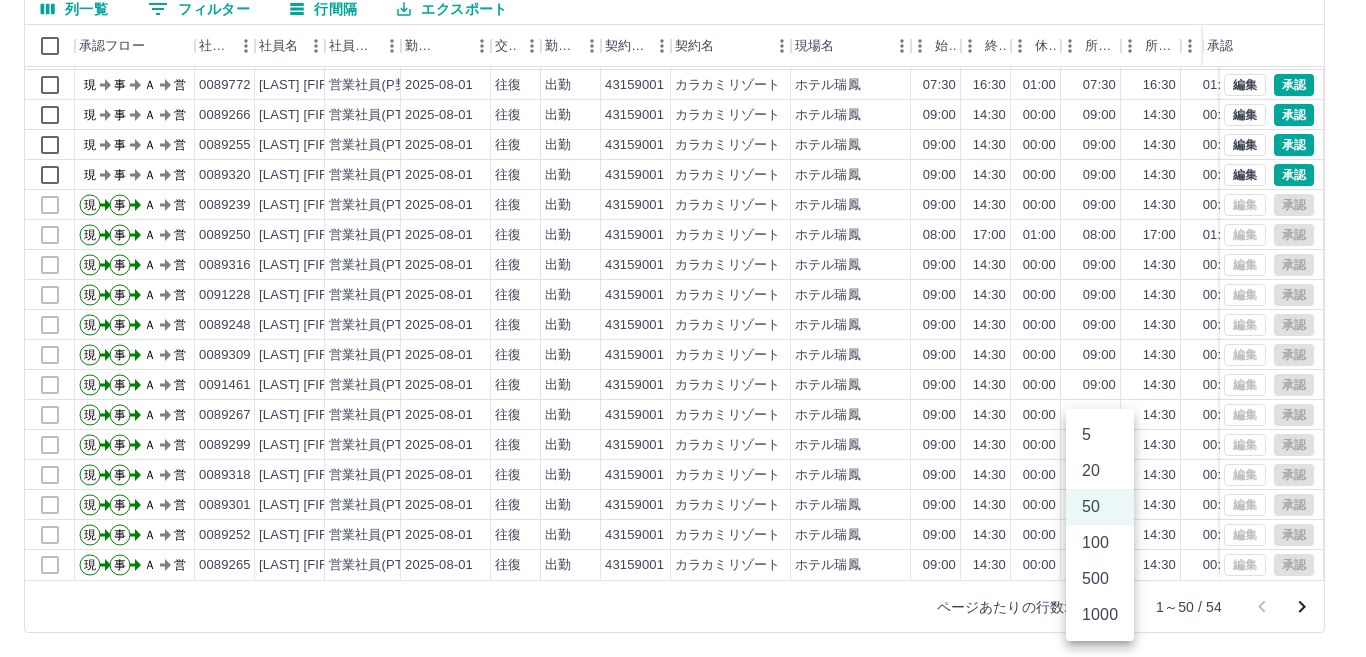click on "SDH勤怠 [LAST] [FIRST] 勤務実績承認 前月 2025年08月 次月 今月 月選択 承認モード 削除モード 一括承認 列一覧 0 フィルター 行間隔 エクスポート 承認フロー 社員番号 社員名 社員区分 勤務日 交通費 勤務区分 契約コード 契約名 現場名 始業 終業 休憩 所定開始 所定終業 所定休憩 拘束 勤務 遅刻等 コメント ステータス 承認 現 事 Ａ 営 0089249 [LAST] [FIRST] 営業社員(PT契約) 2025-08-02 往復 出勤 43159001 カラカミリゾート ホテル瑞鳳 09:00 14:30 00:00 09:00 14:30 00:00 05:30 05:30 00:00 現場責任者承認待 現 事 Ａ 営 0089267 [LAST] [FIRST] 営業社員(PT契約) 2025-08-02 往復 出勤 43159001 カラカミリゾート ホテル瑞鳳 09:00 14:30 00:00 09:00 14:30 00:00 05:30 05:30 00:00 現場責任者承認待 現 事 Ａ 営 0089772 [LAST] [FIRST] 営業社員(P契約) 2025-08-01 往復 出勤 43159001 カラカミリゾート ホテル瑞鳳 07:30 16:30 01:00 現" at bounding box center (683, 234) 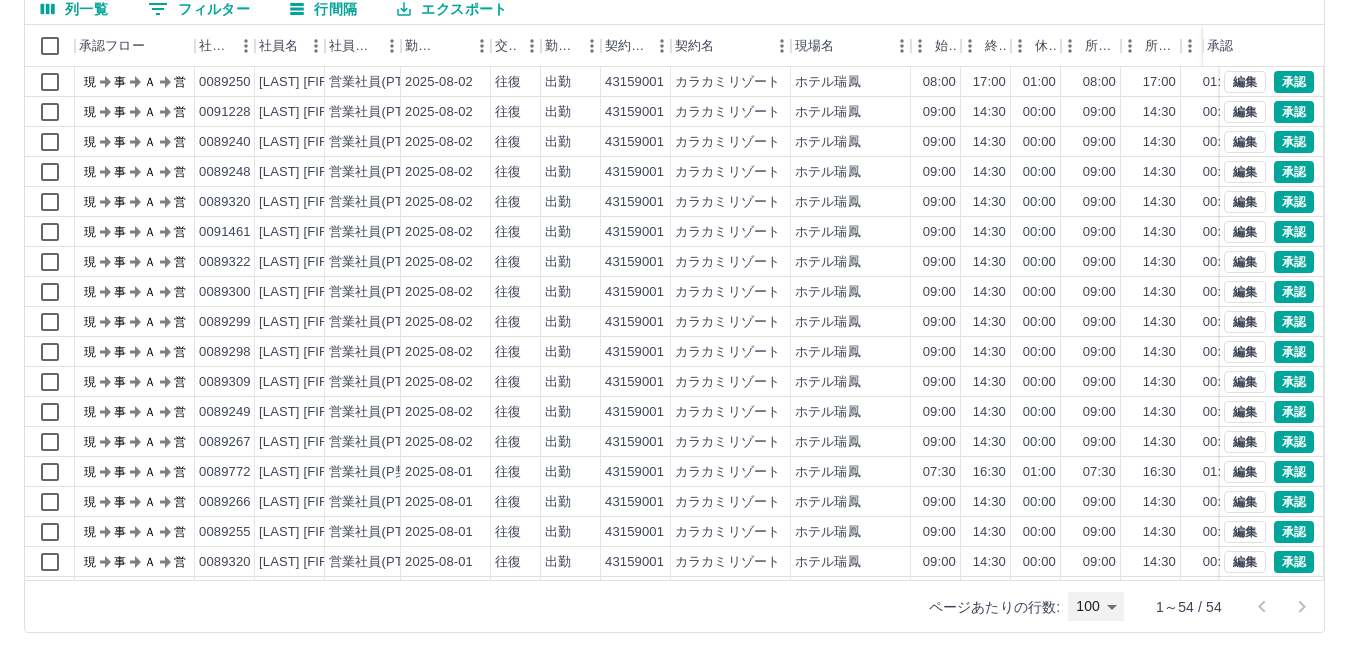 scroll, scrollTop: 700, scrollLeft: 0, axis: vertical 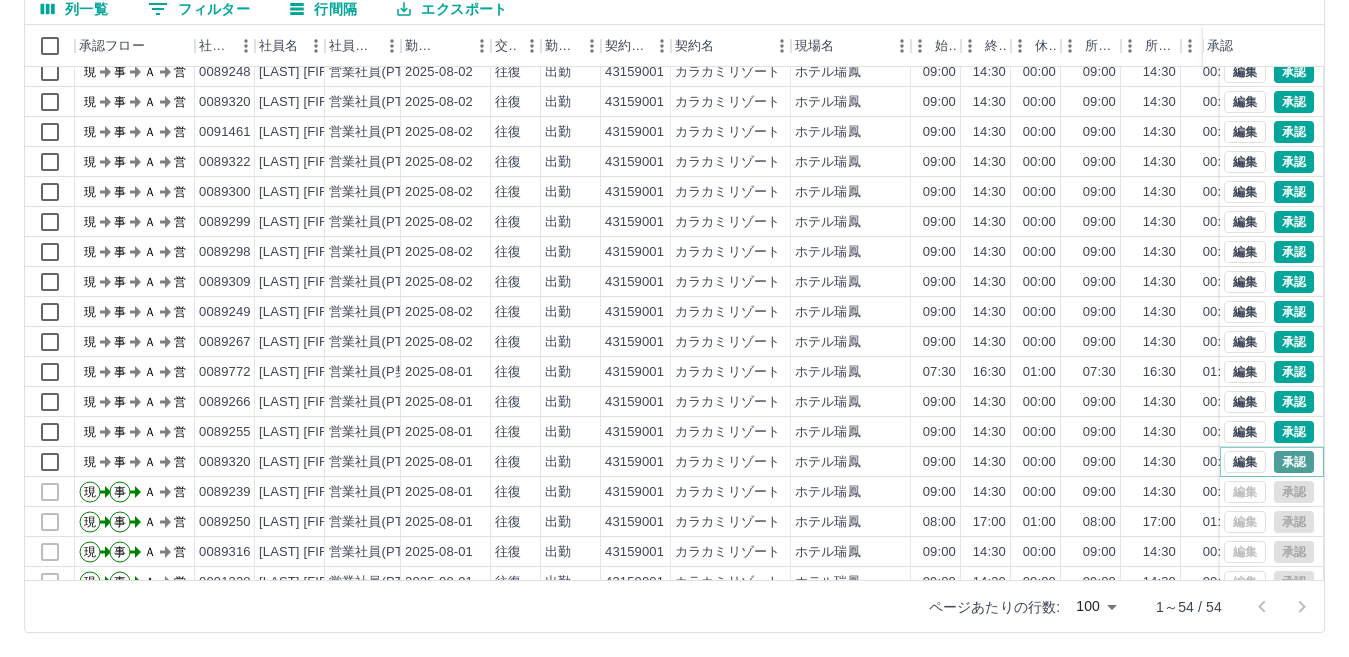 click on "承認" at bounding box center [1294, 462] 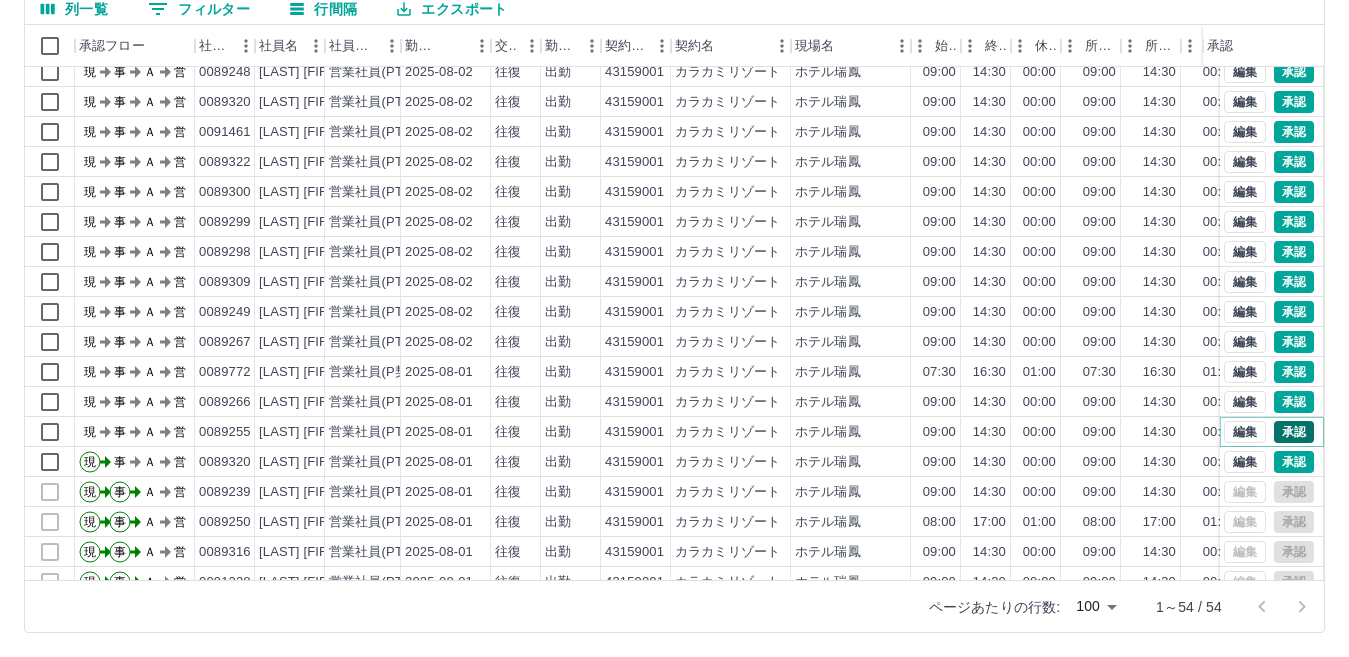 click on "承認" at bounding box center [1294, 432] 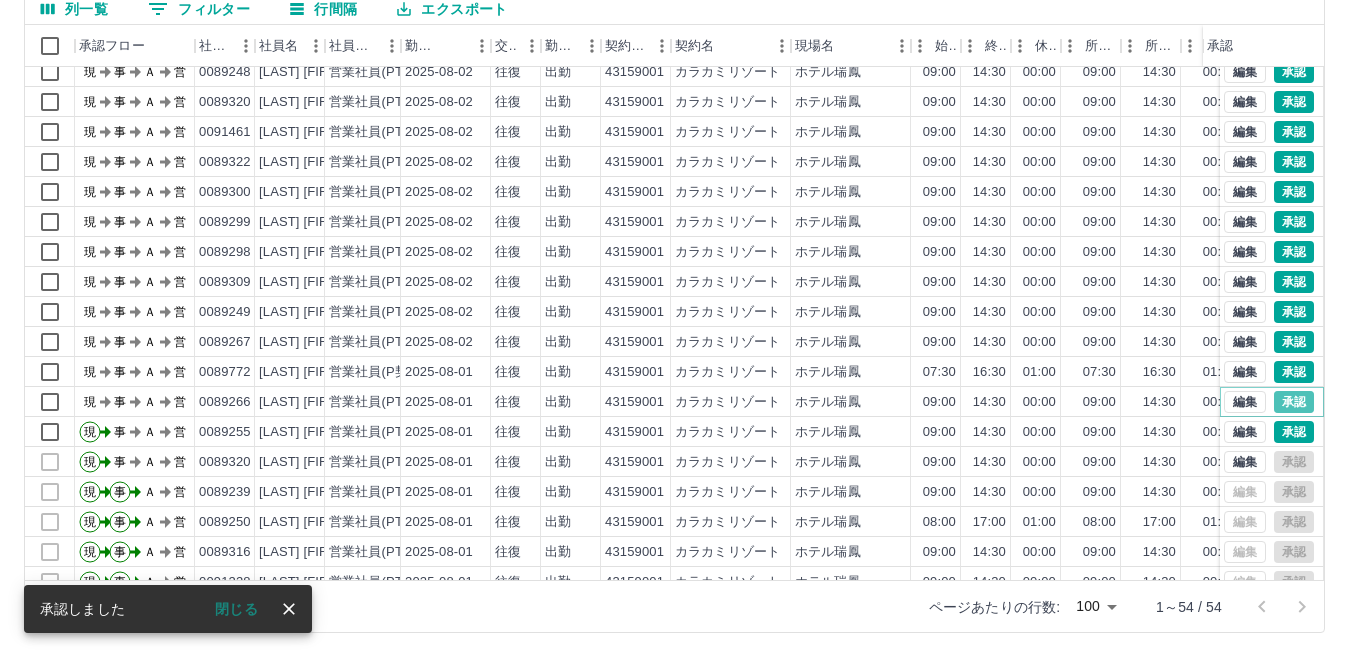 click on "承認" at bounding box center [1294, 402] 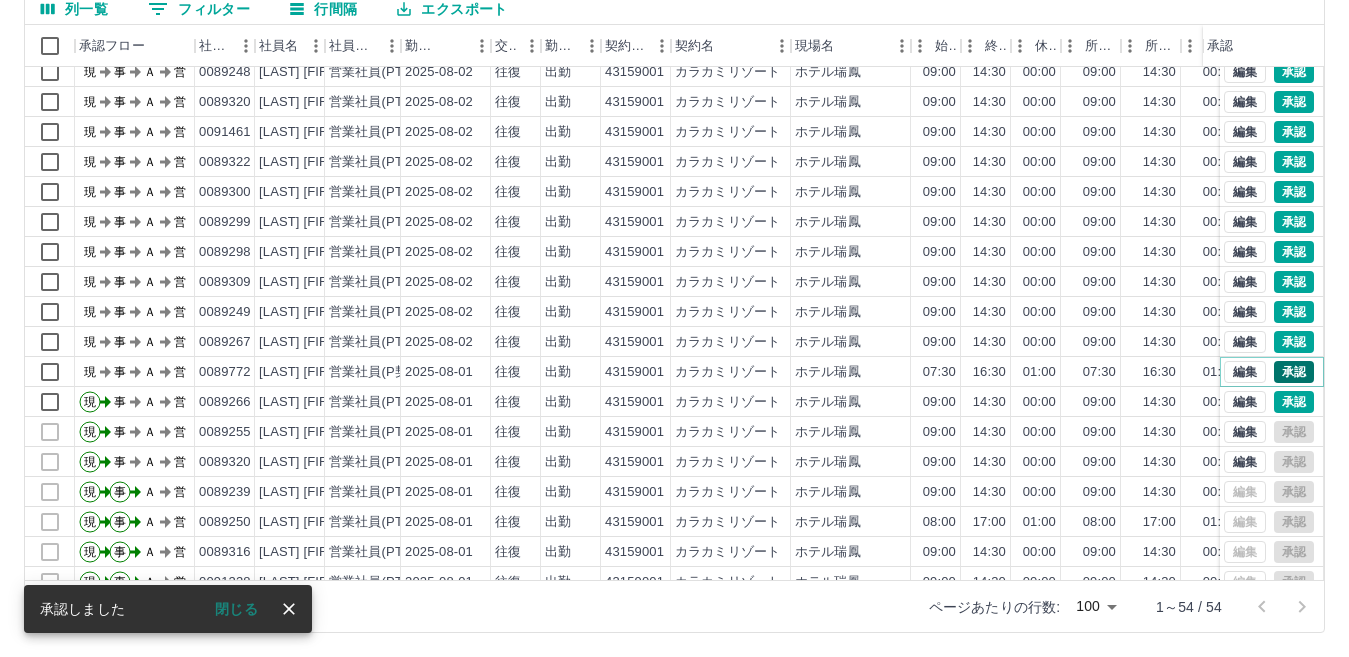 click on "承認" at bounding box center (1294, 372) 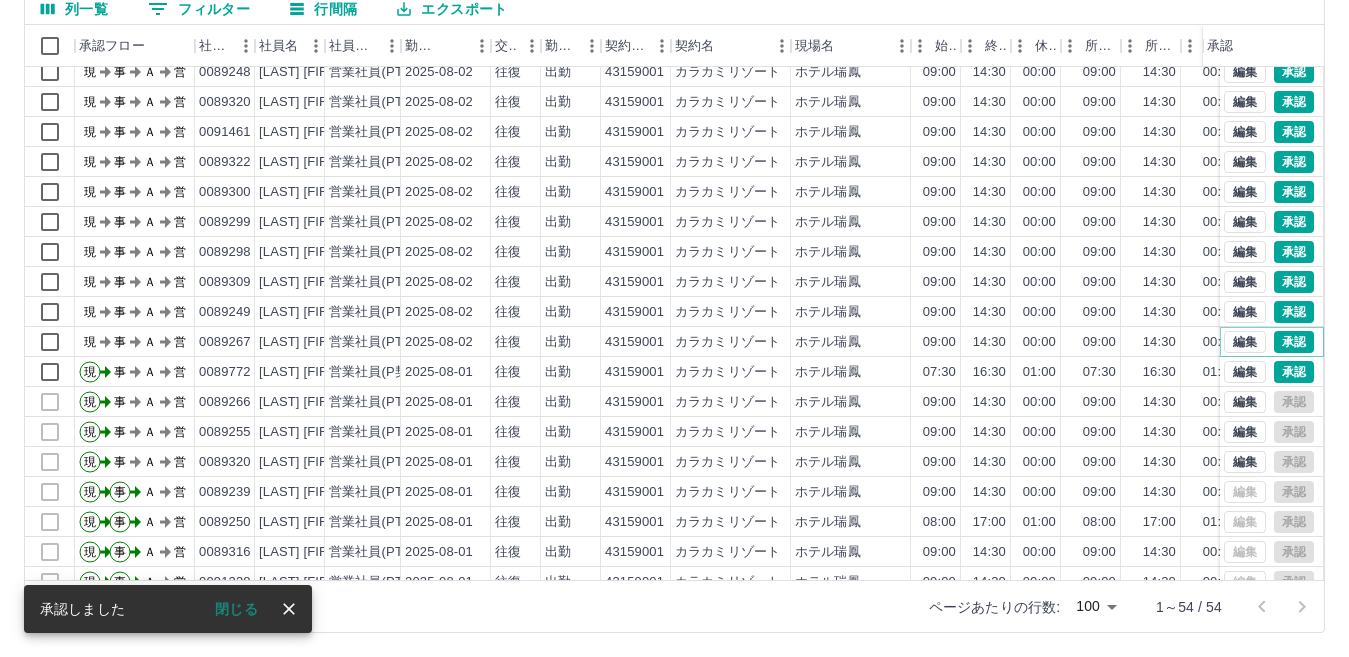 click on "承認" at bounding box center [1294, 342] 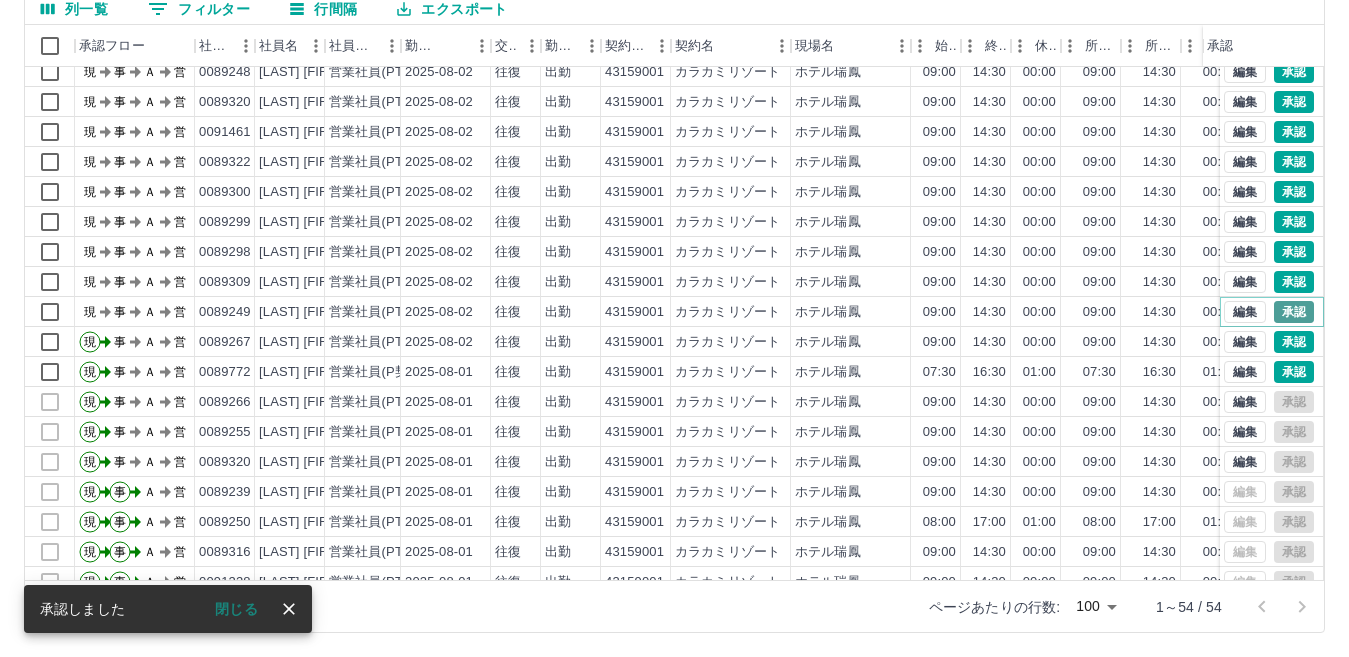 click on "承認" at bounding box center (1294, 312) 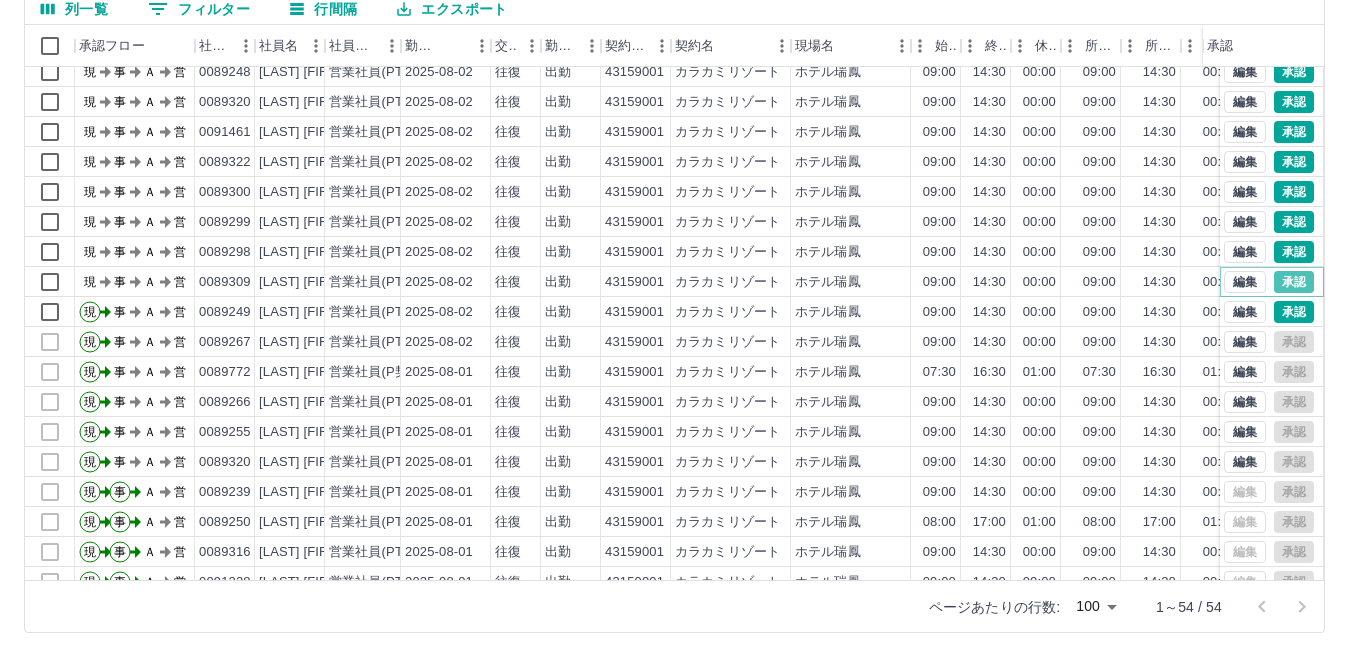 click on "承認" at bounding box center (1294, 282) 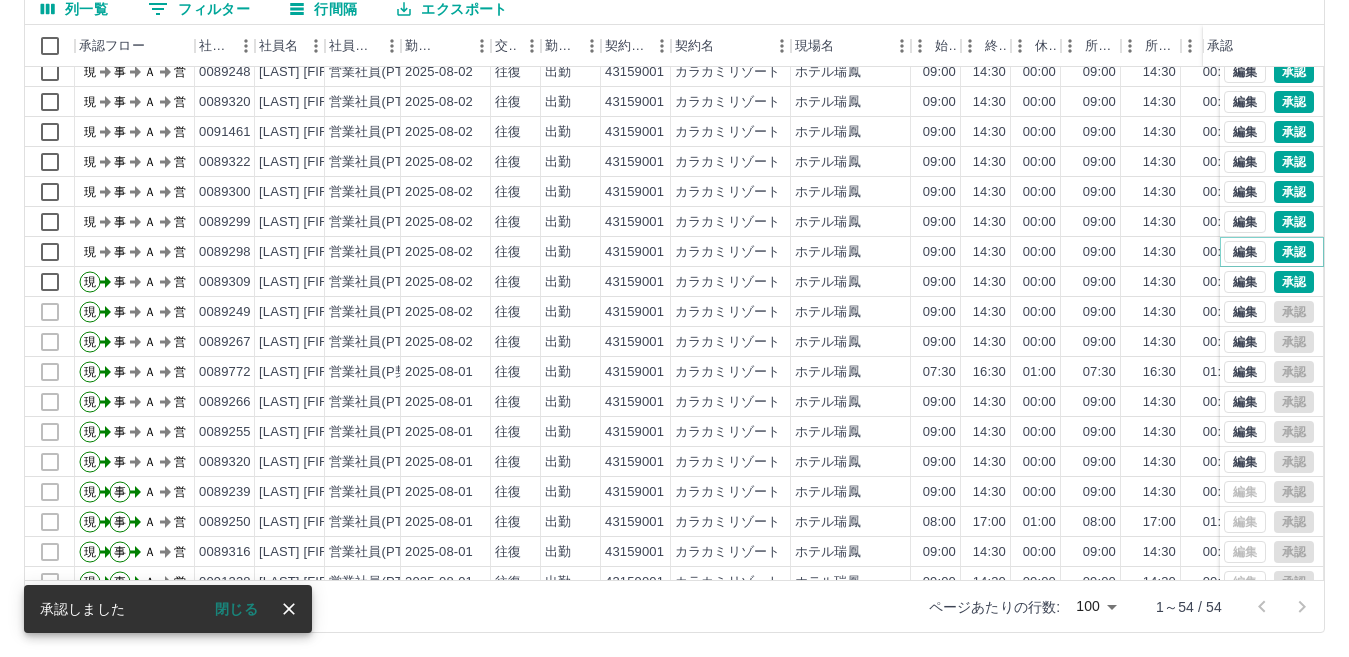 click on "承認" at bounding box center [1294, 252] 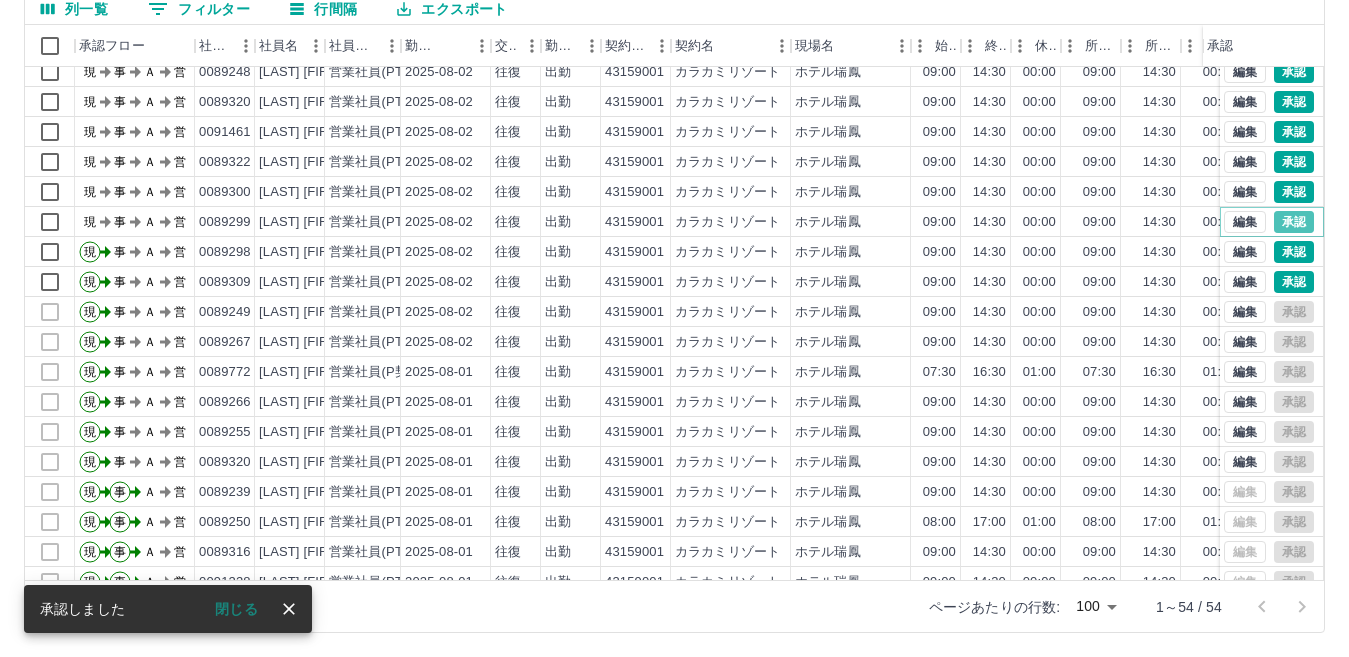 click on "承認" at bounding box center (1294, 222) 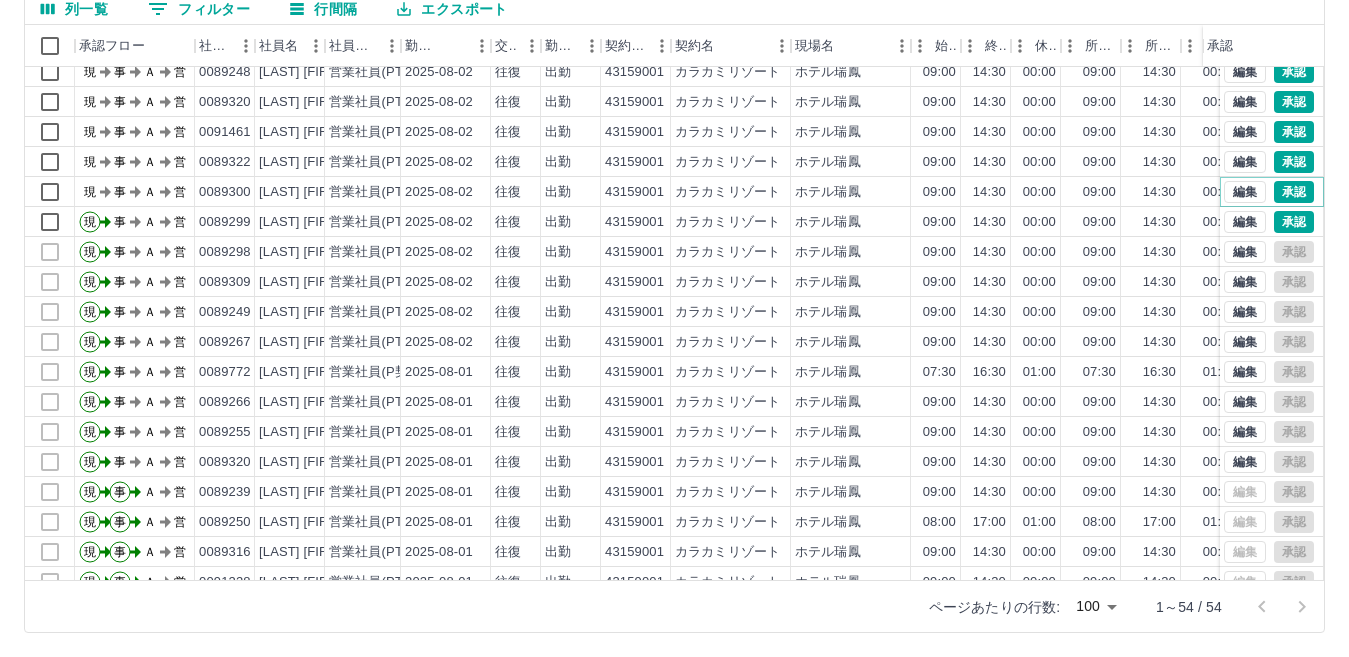 click on "承認" at bounding box center (1294, 192) 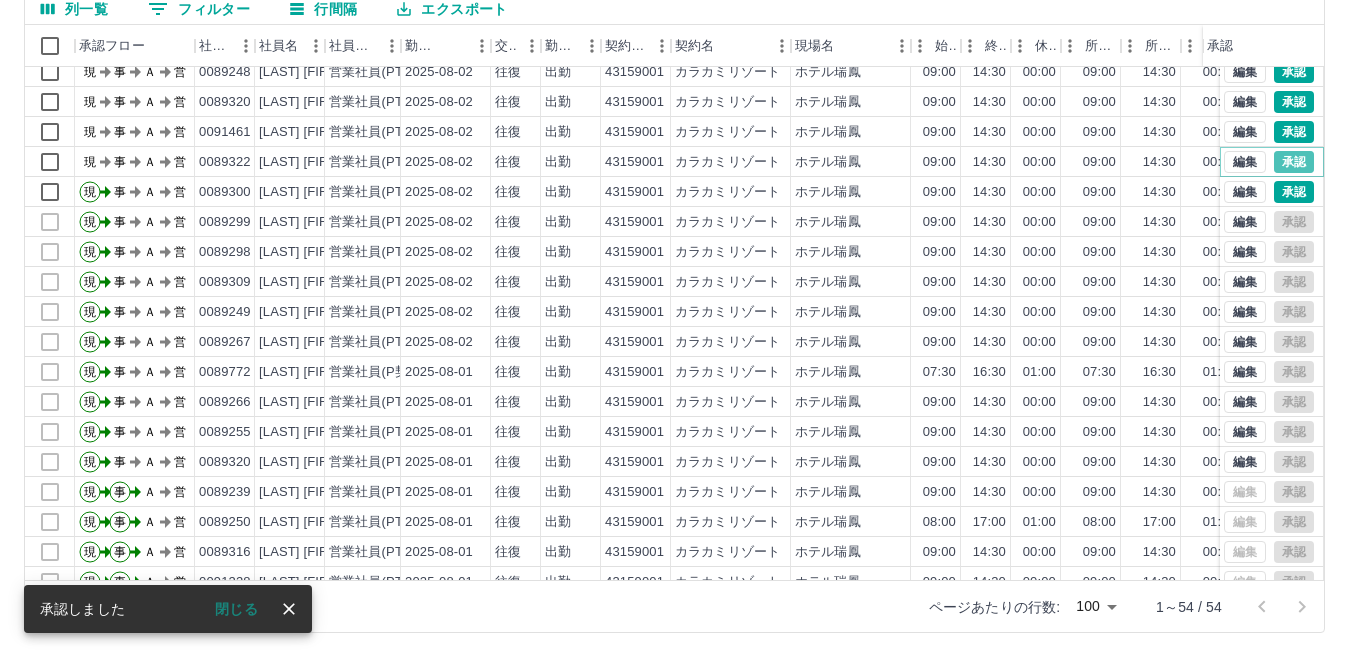 click on "承認" at bounding box center [1294, 162] 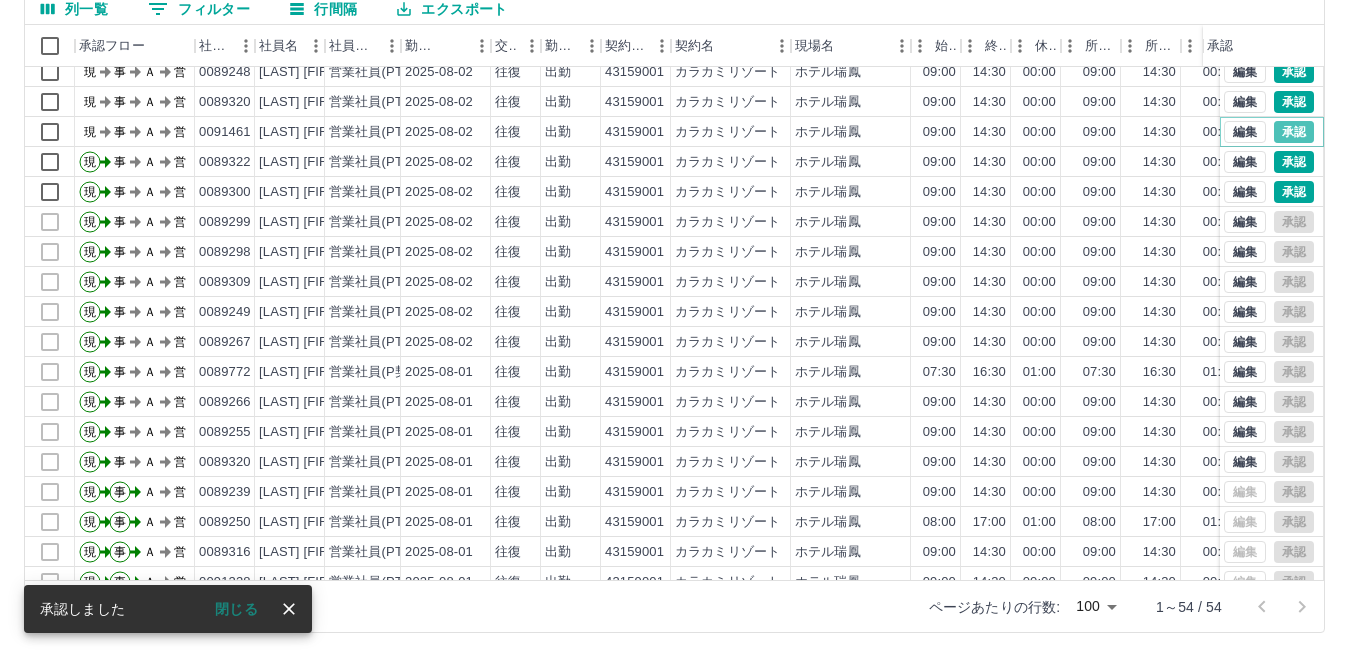 click on "承認" at bounding box center [1294, 132] 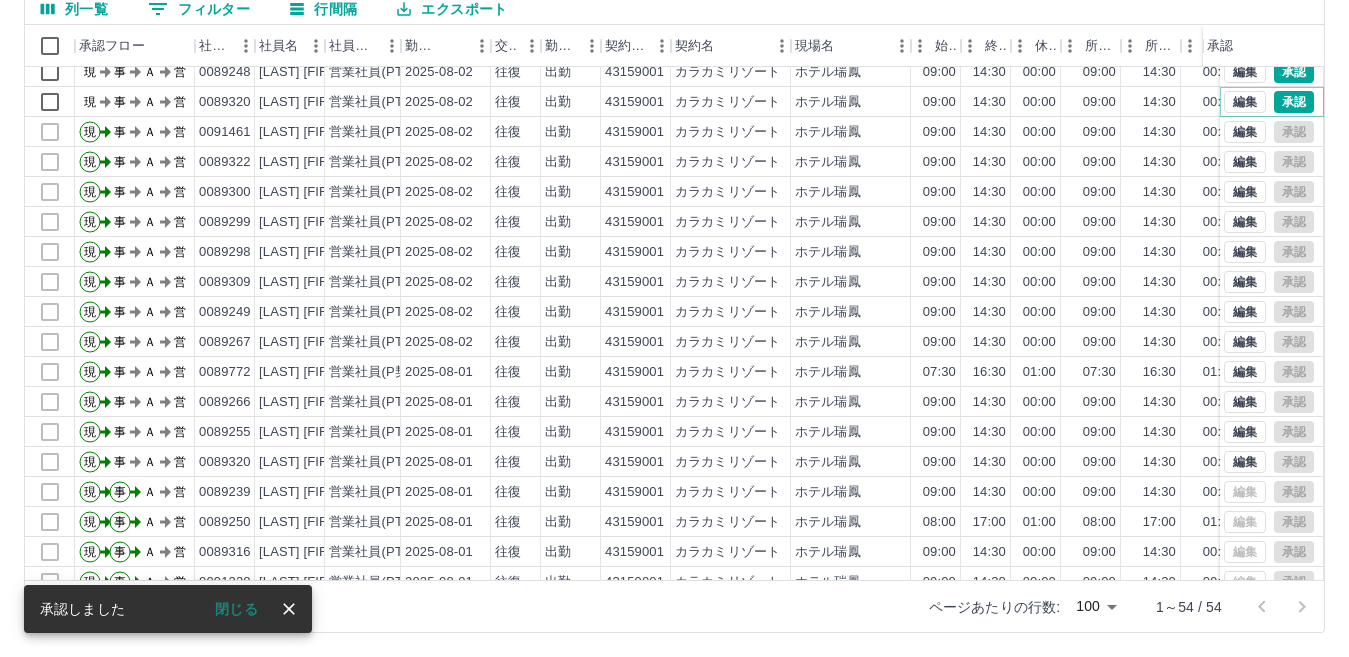 click on "承認" at bounding box center [1294, 102] 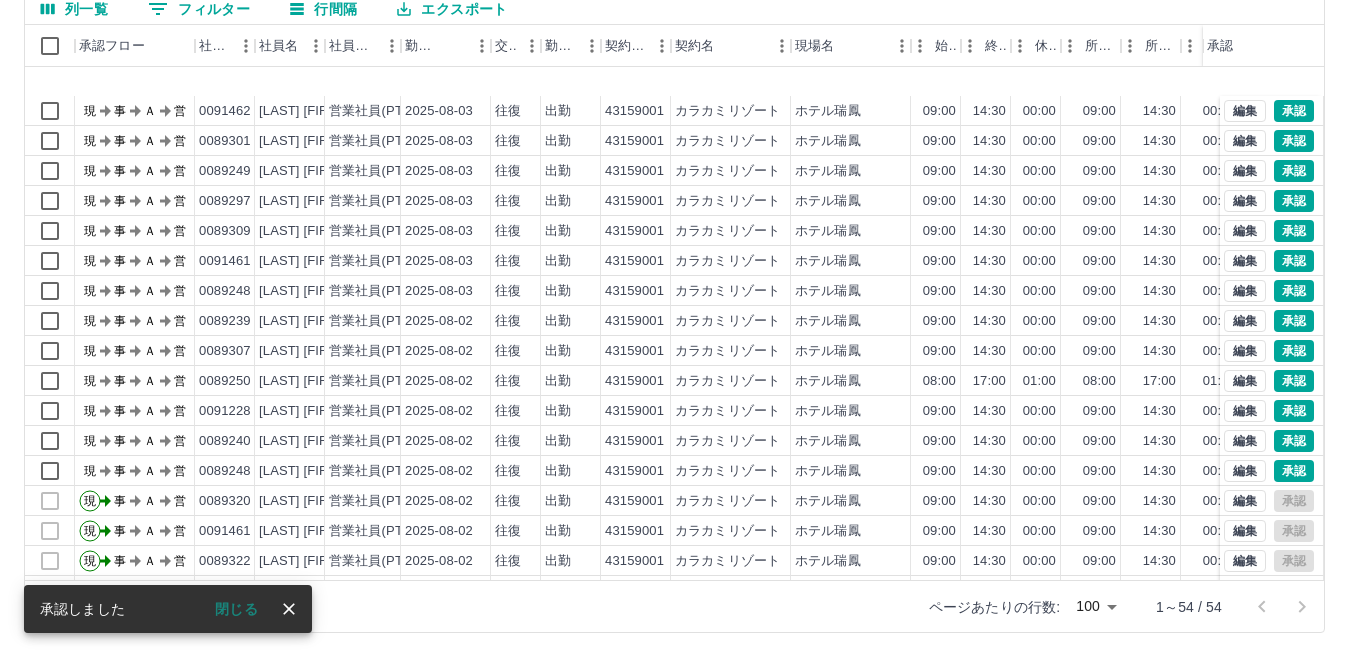 scroll, scrollTop: 300, scrollLeft: 0, axis: vertical 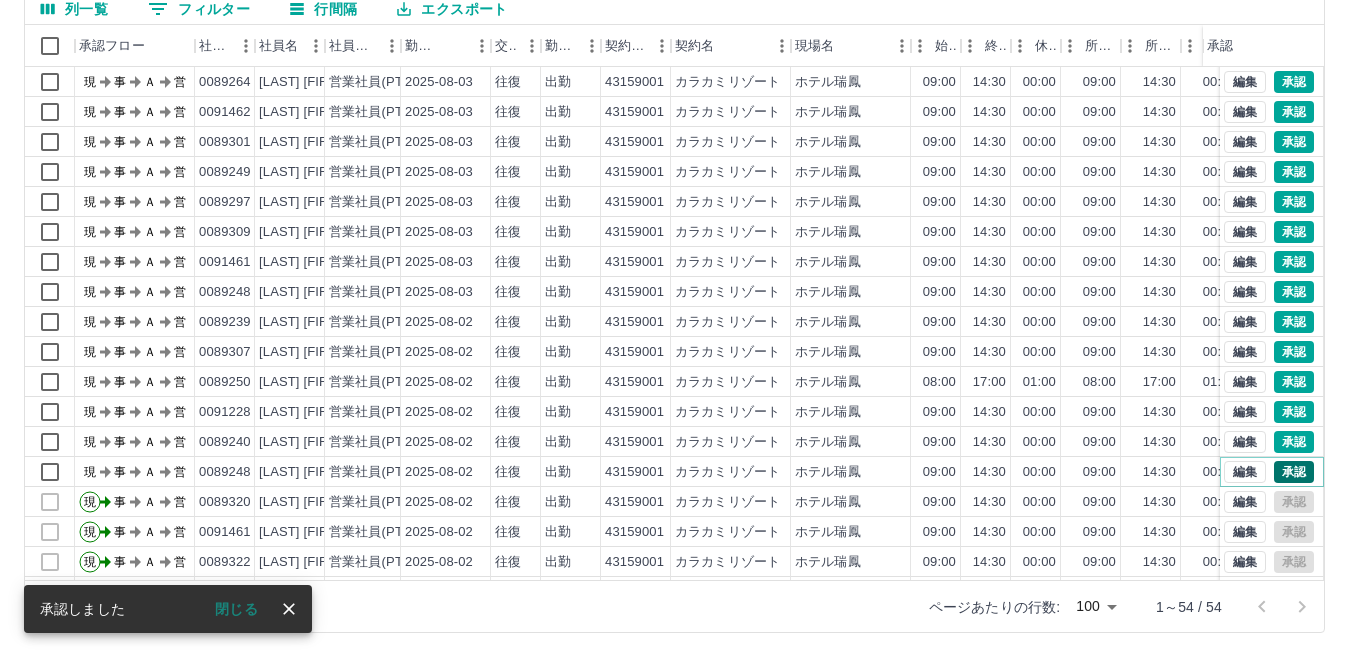 click on "承認" at bounding box center [1294, 472] 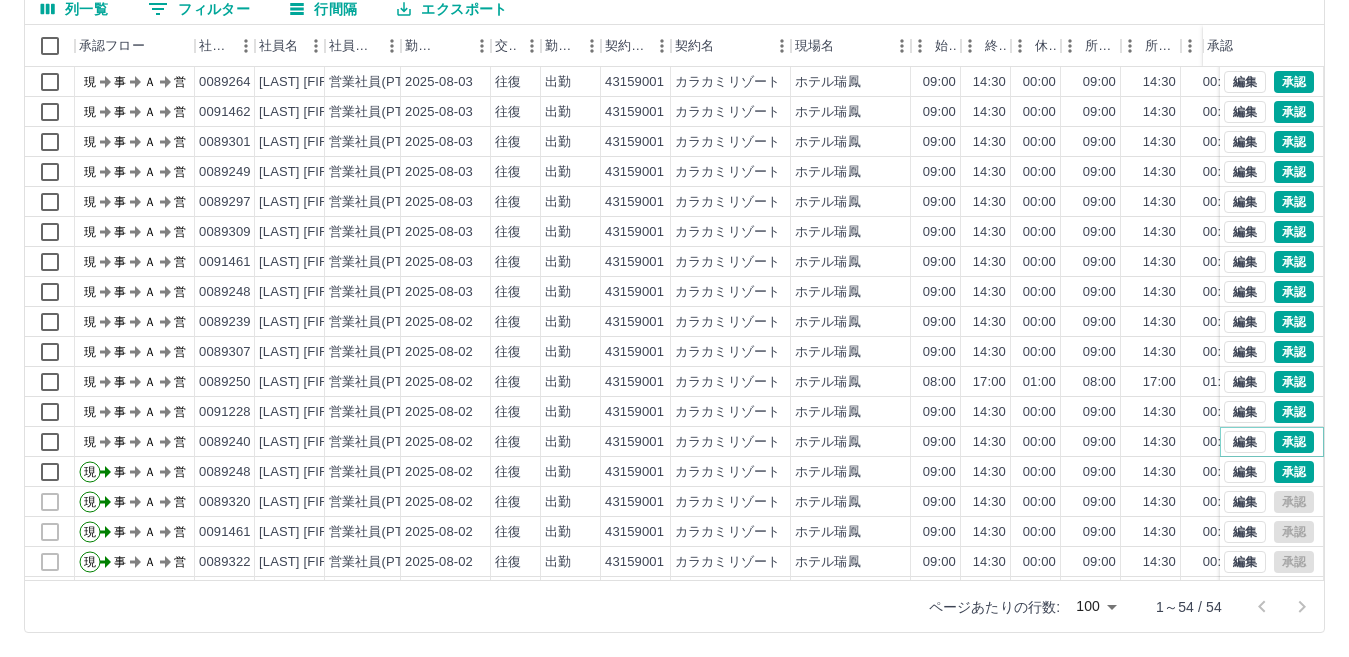 click on "承認" at bounding box center (1294, 442) 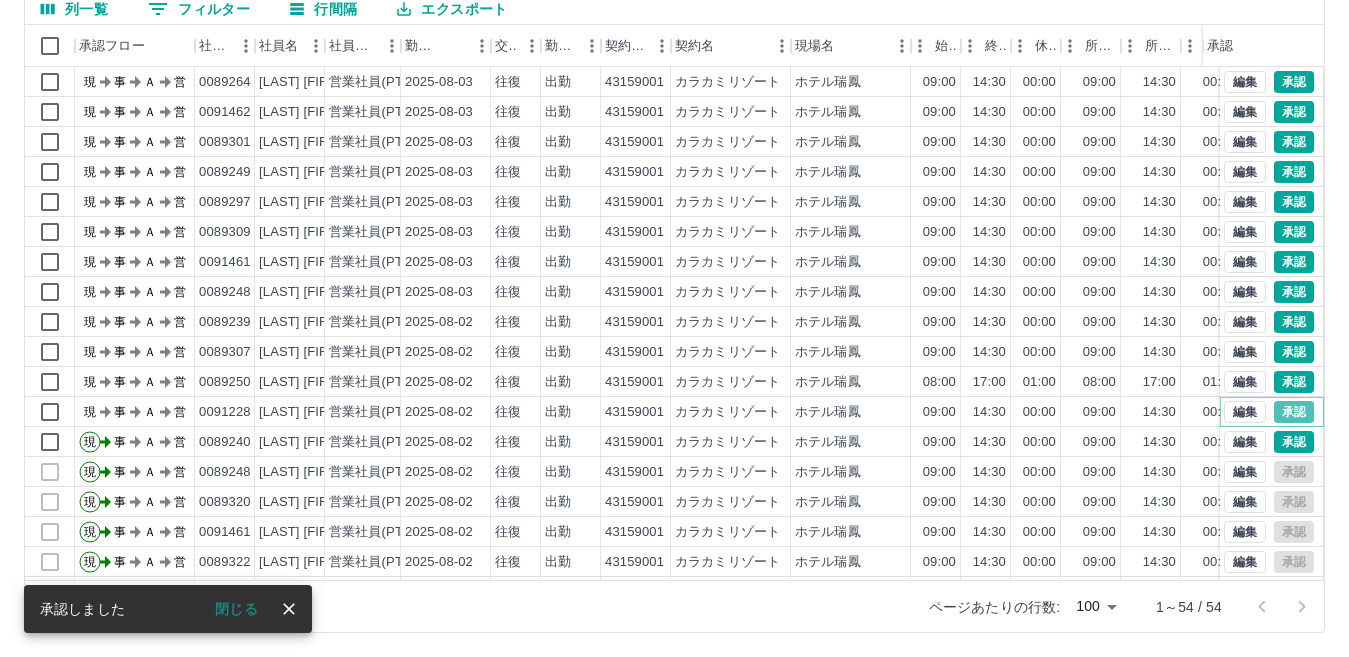 click on "承認" at bounding box center [1294, 412] 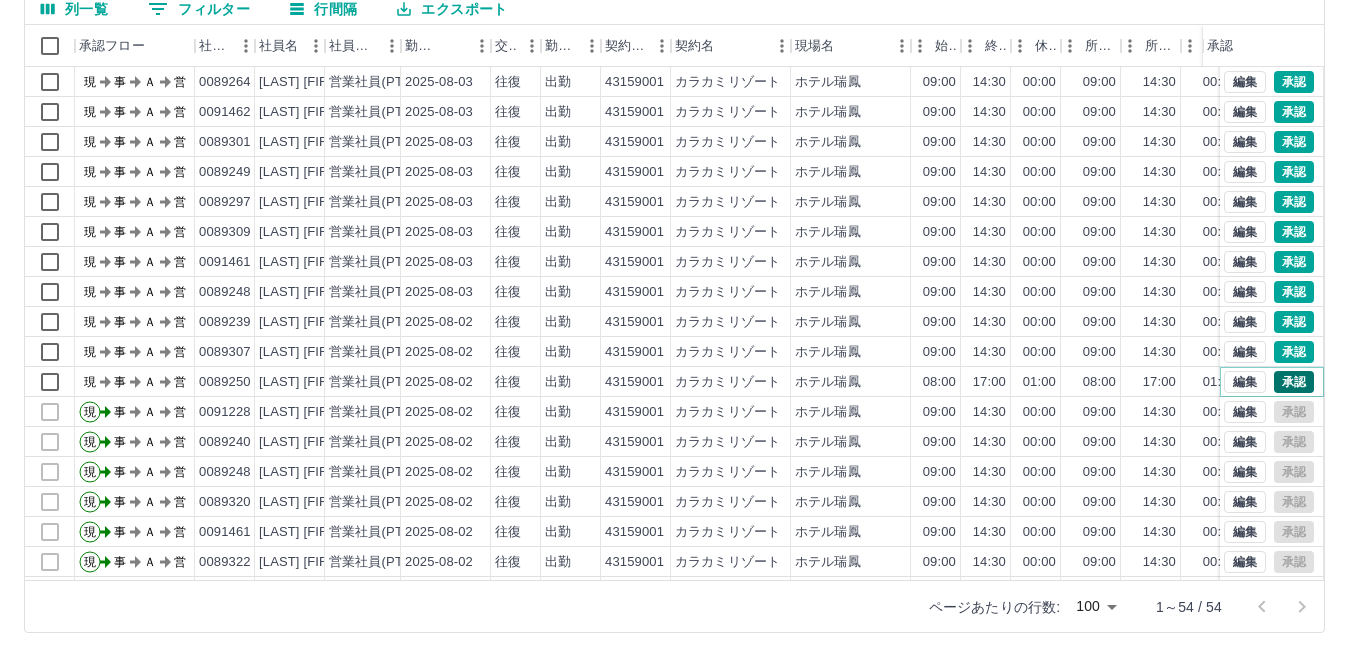 click on "承認" at bounding box center (1294, 382) 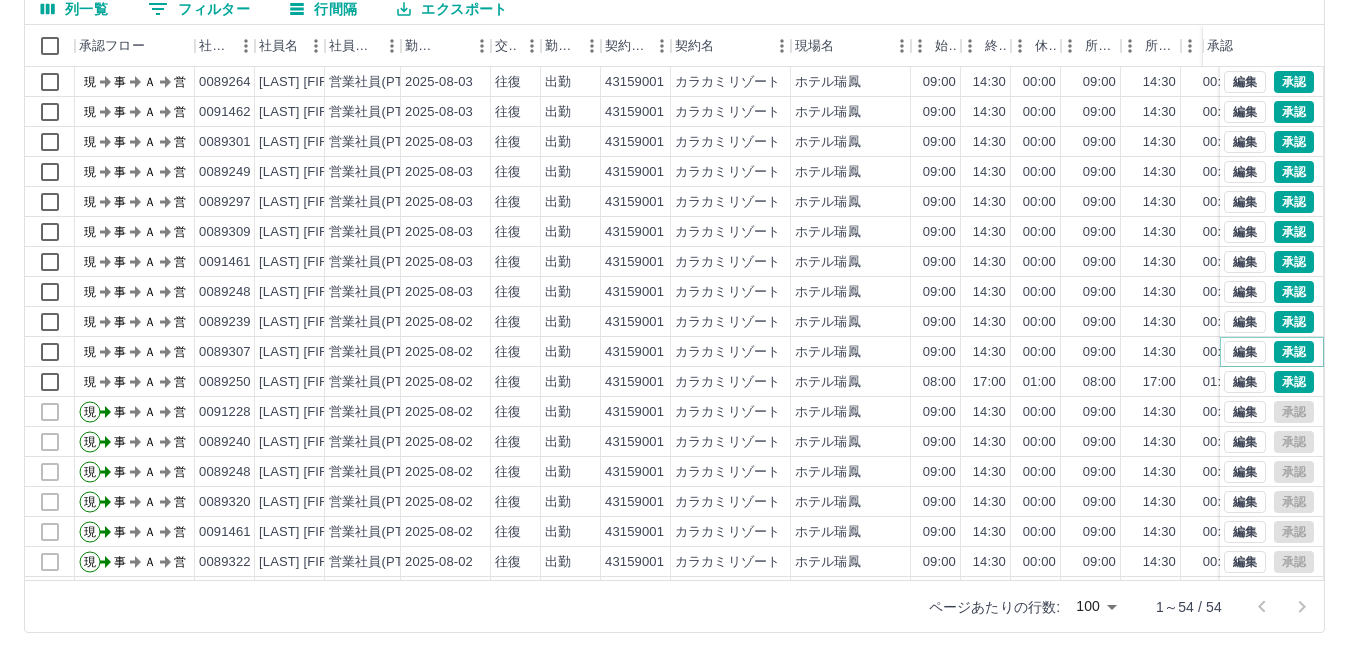 click on "承認" at bounding box center [1294, 352] 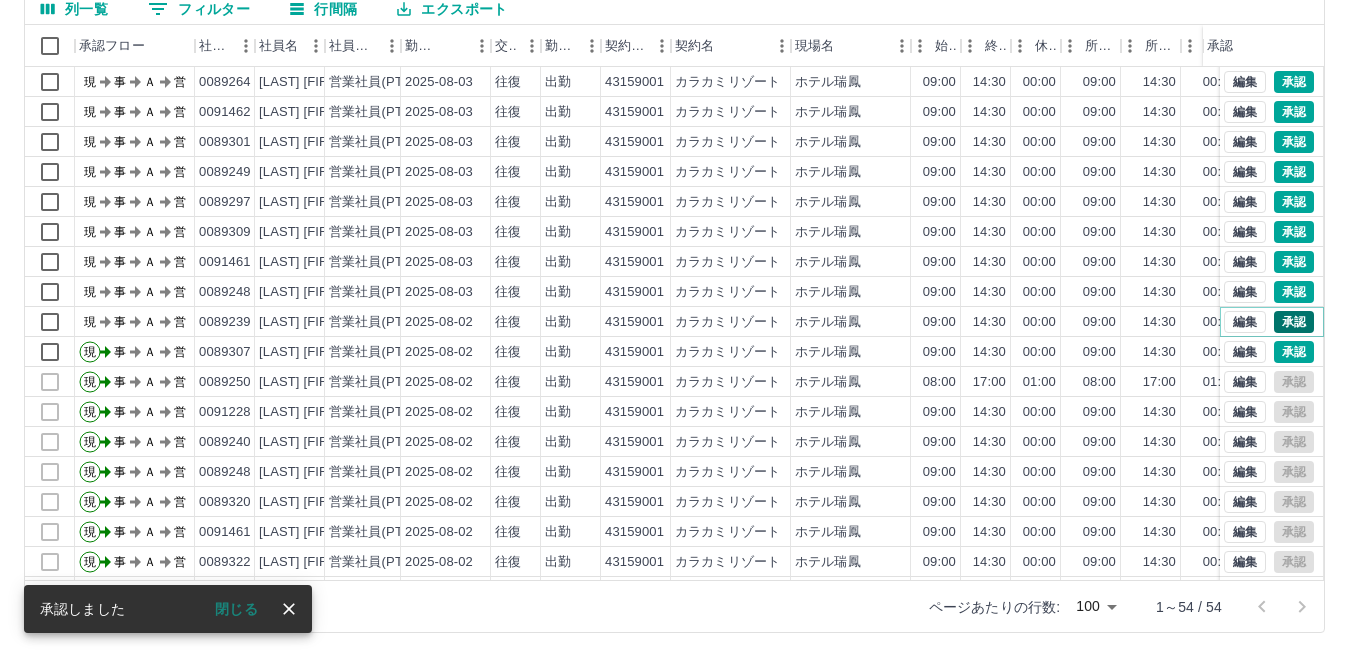 click on "承認" at bounding box center [1294, 322] 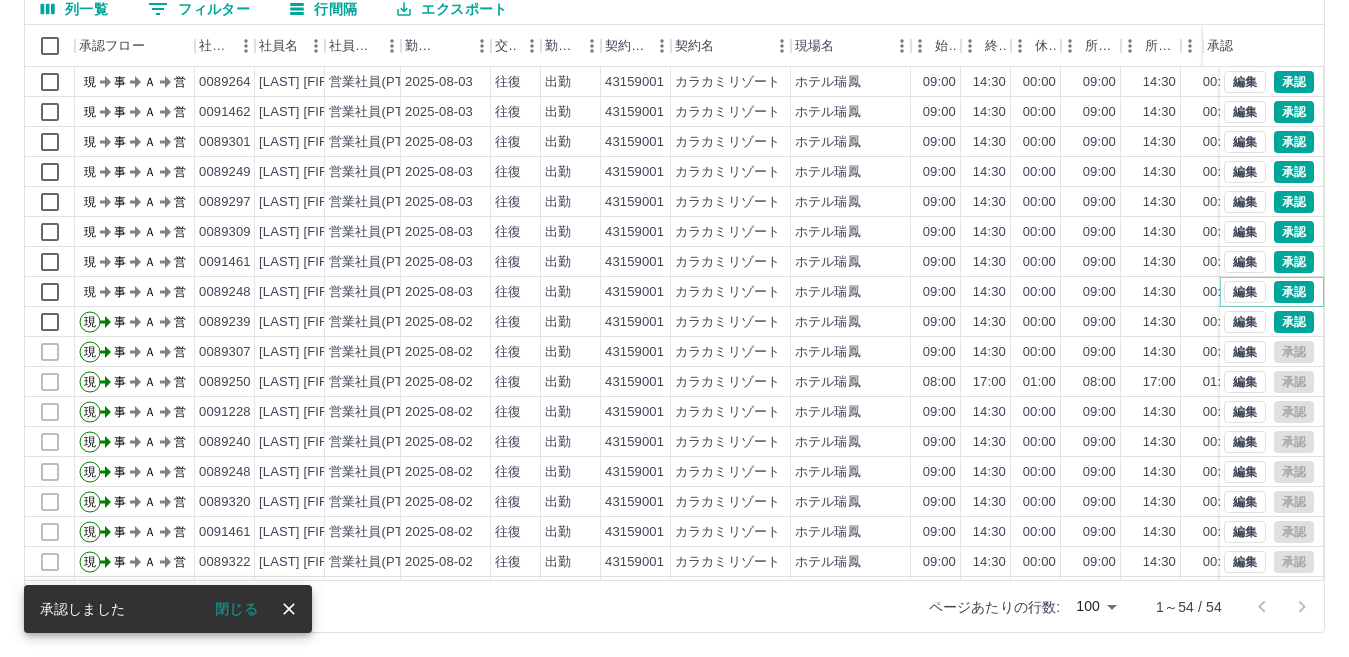 click on "承認" at bounding box center (1294, 292) 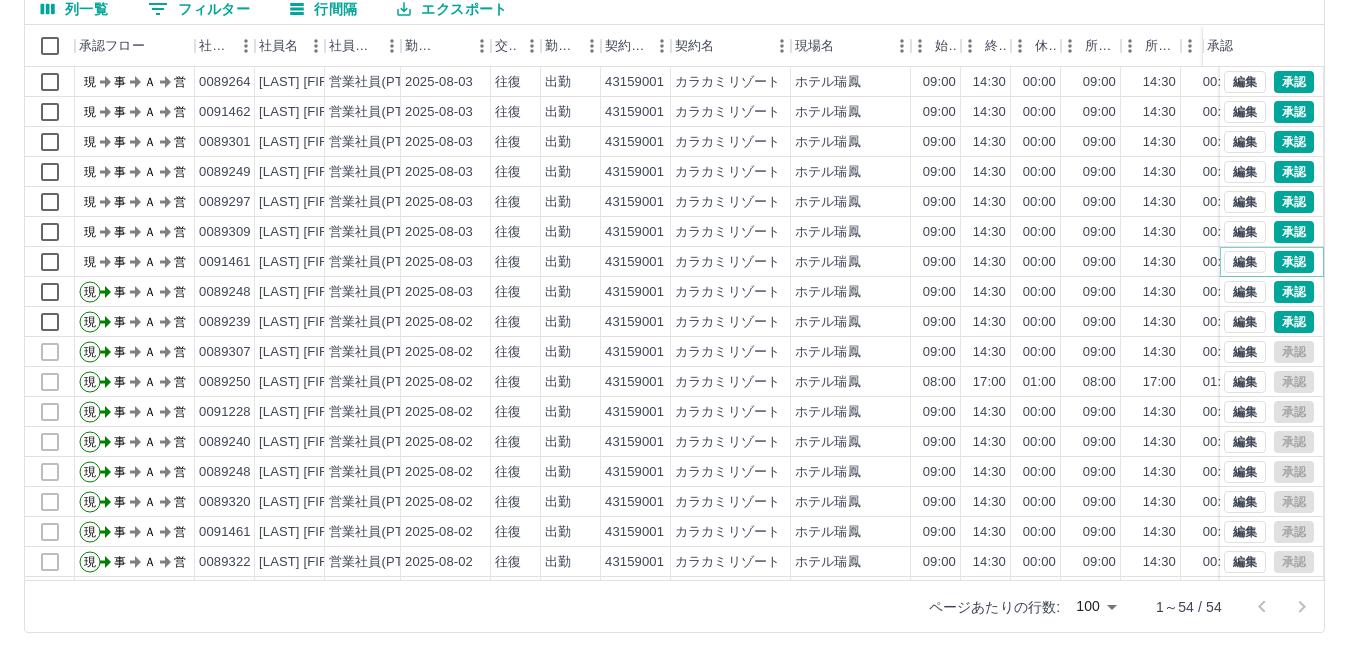 click on "承認" at bounding box center (1294, 262) 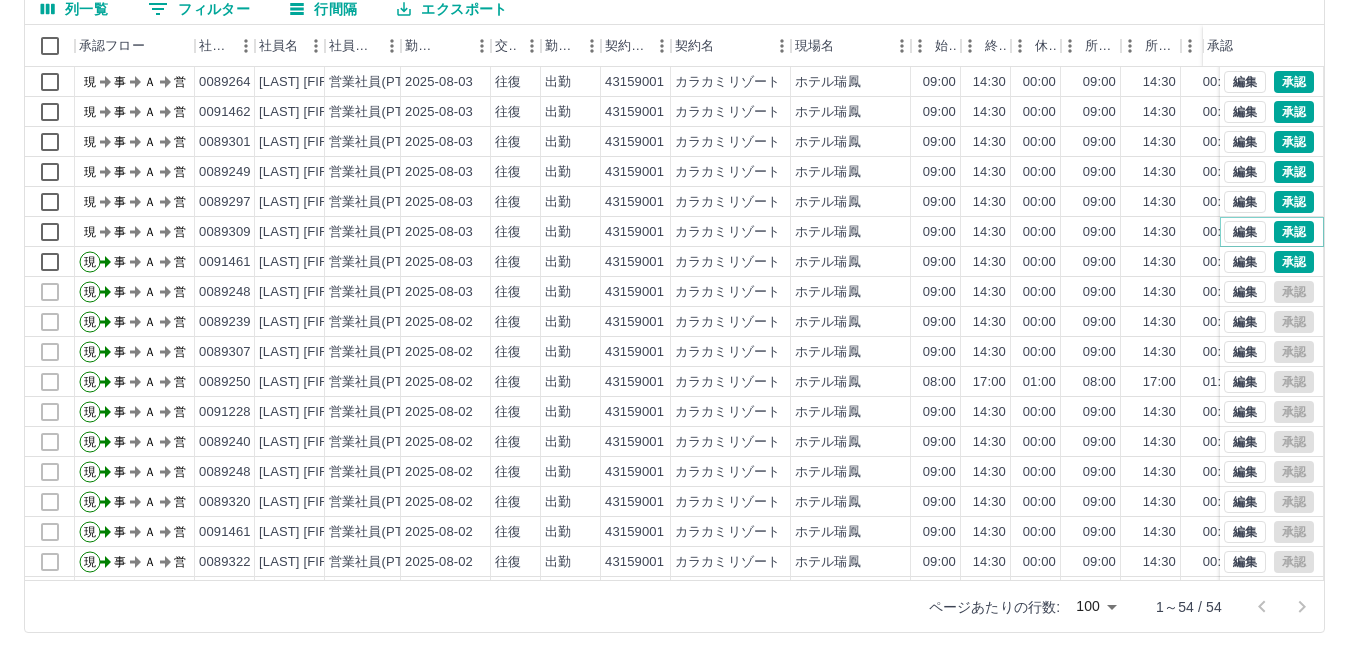 click on "承認" at bounding box center [1294, 232] 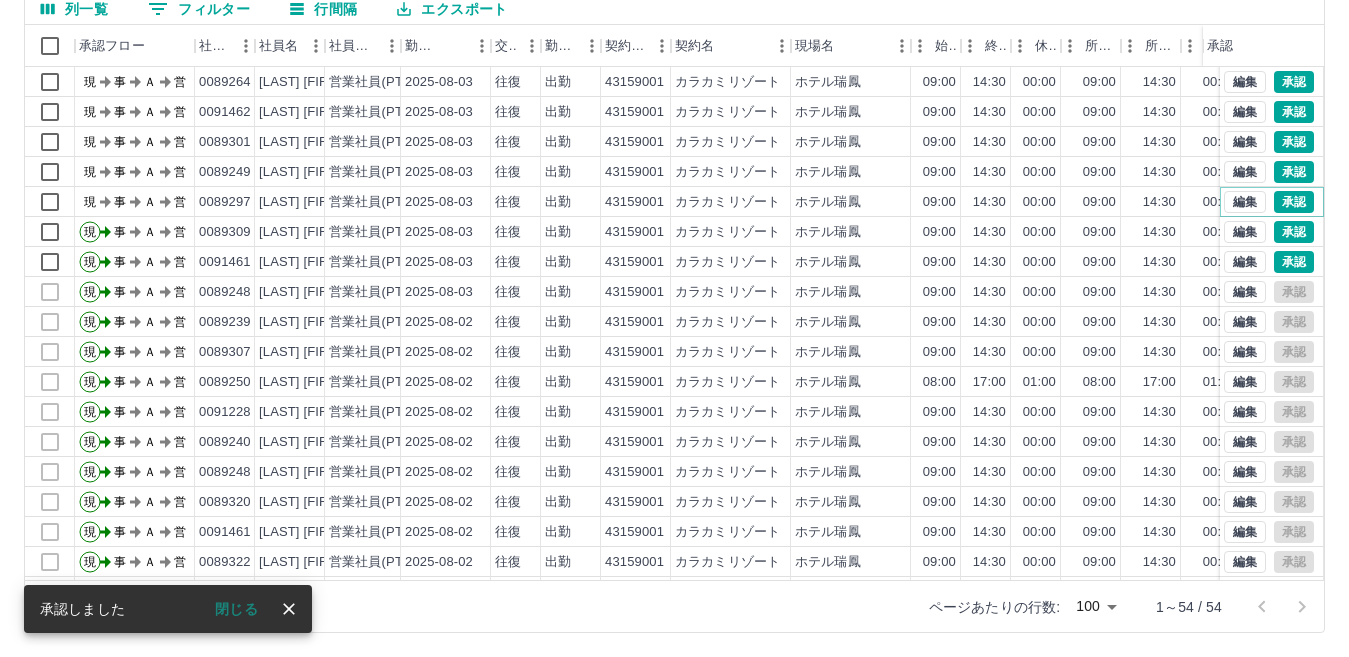 click on "承認" at bounding box center [1294, 202] 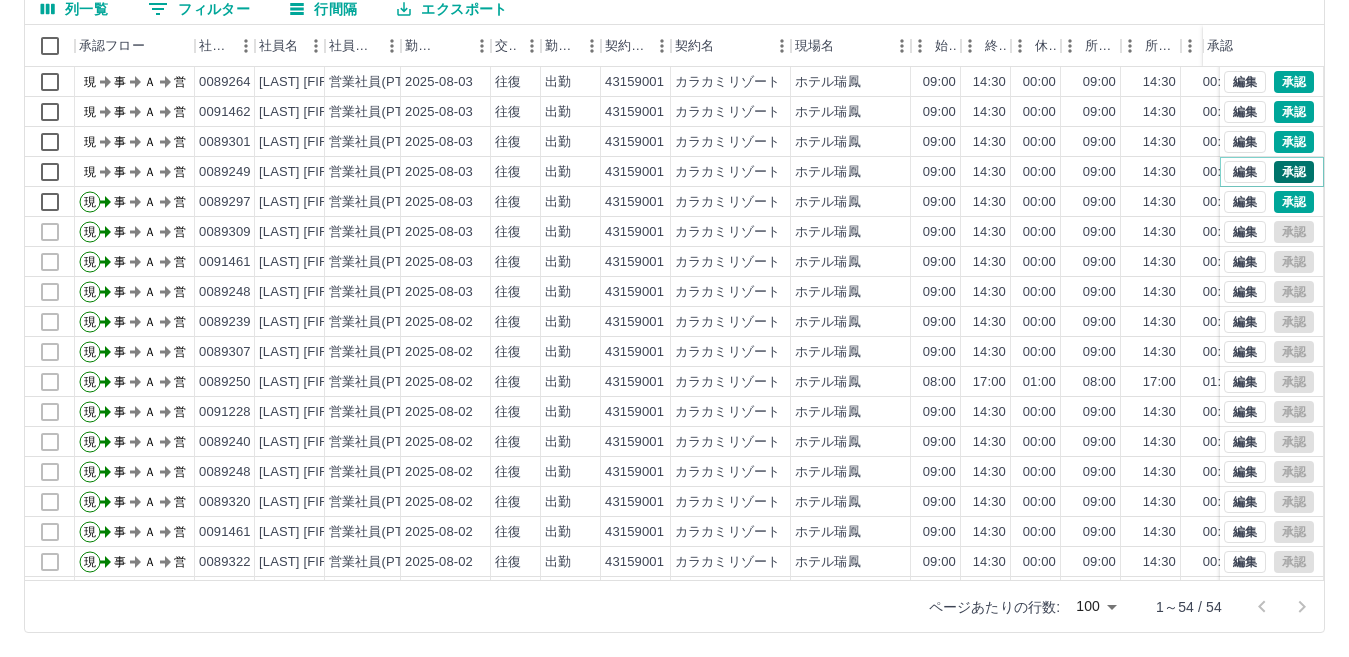 click on "承認" at bounding box center [1294, 172] 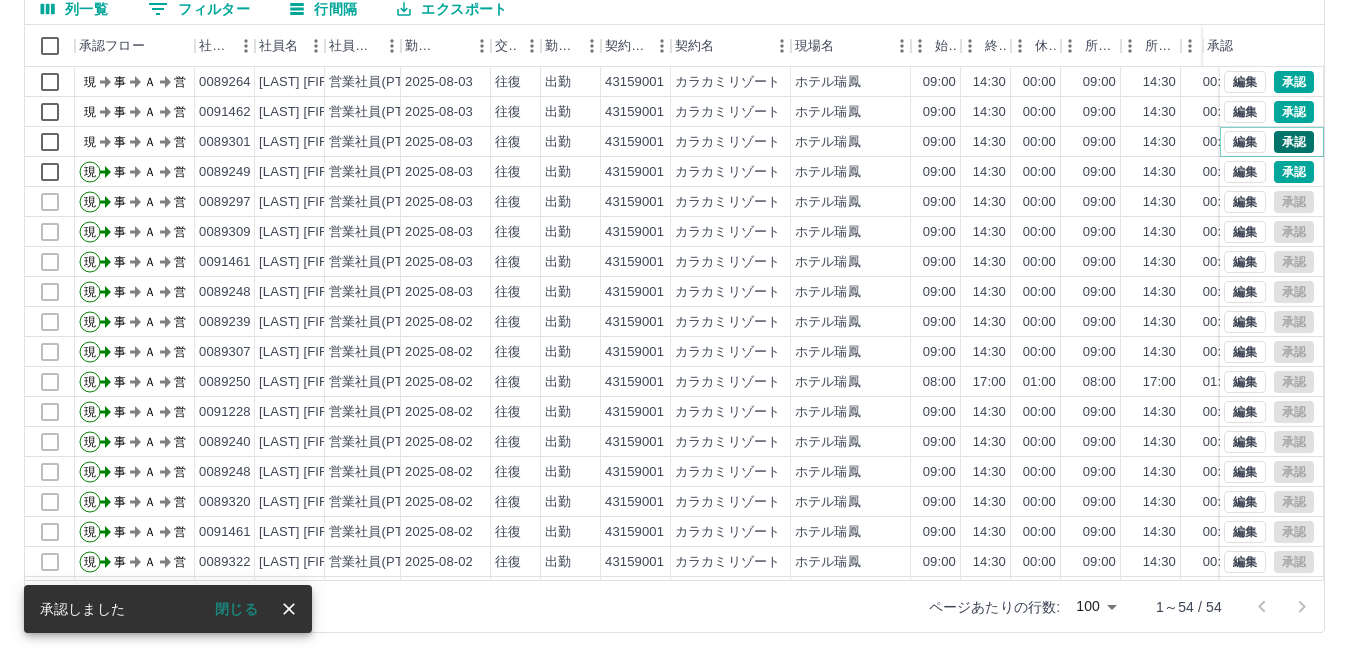 click on "承認" at bounding box center (1294, 142) 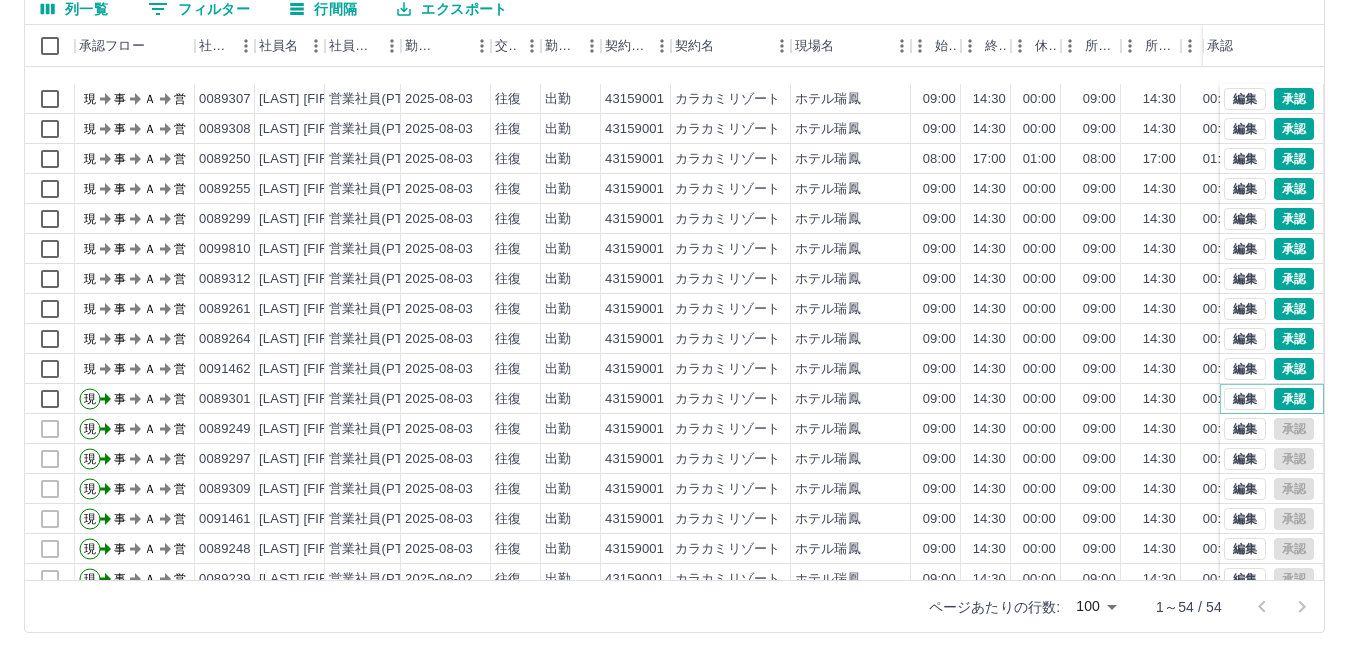 scroll, scrollTop: 30, scrollLeft: 0, axis: vertical 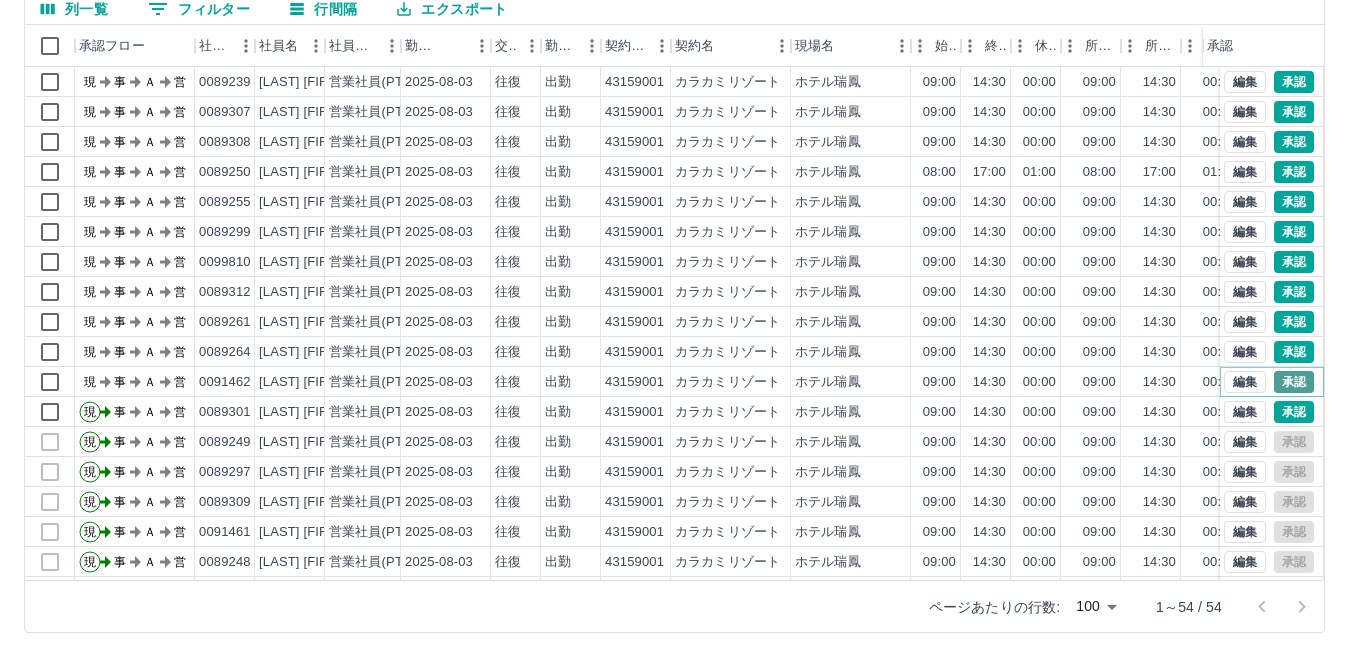 click on "承認" at bounding box center [1294, 382] 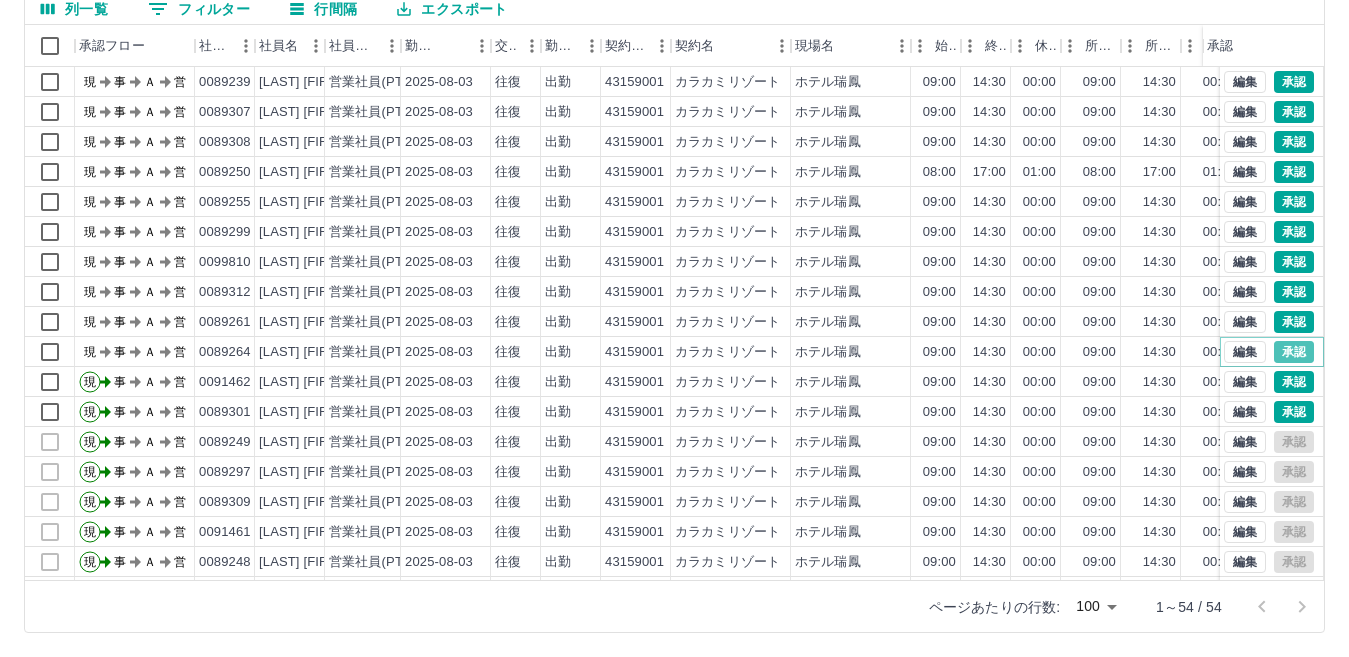click on "承認" at bounding box center (1294, 352) 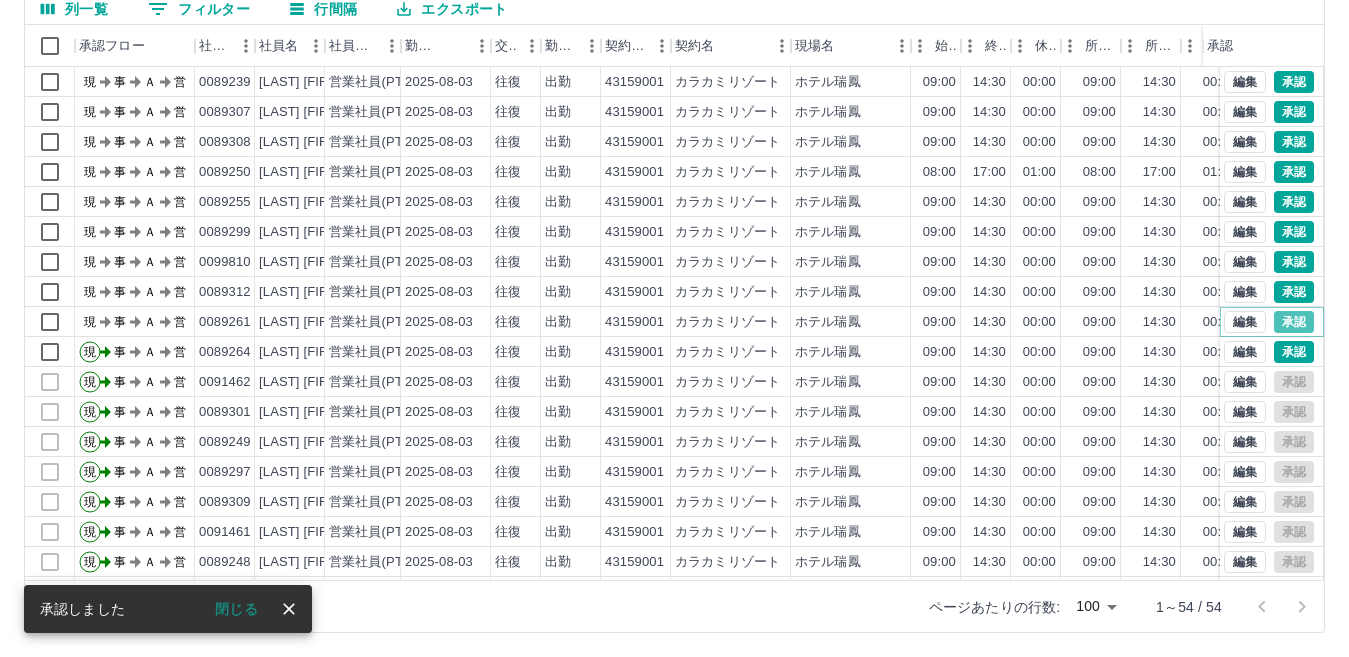 click on "承認" at bounding box center (1294, 322) 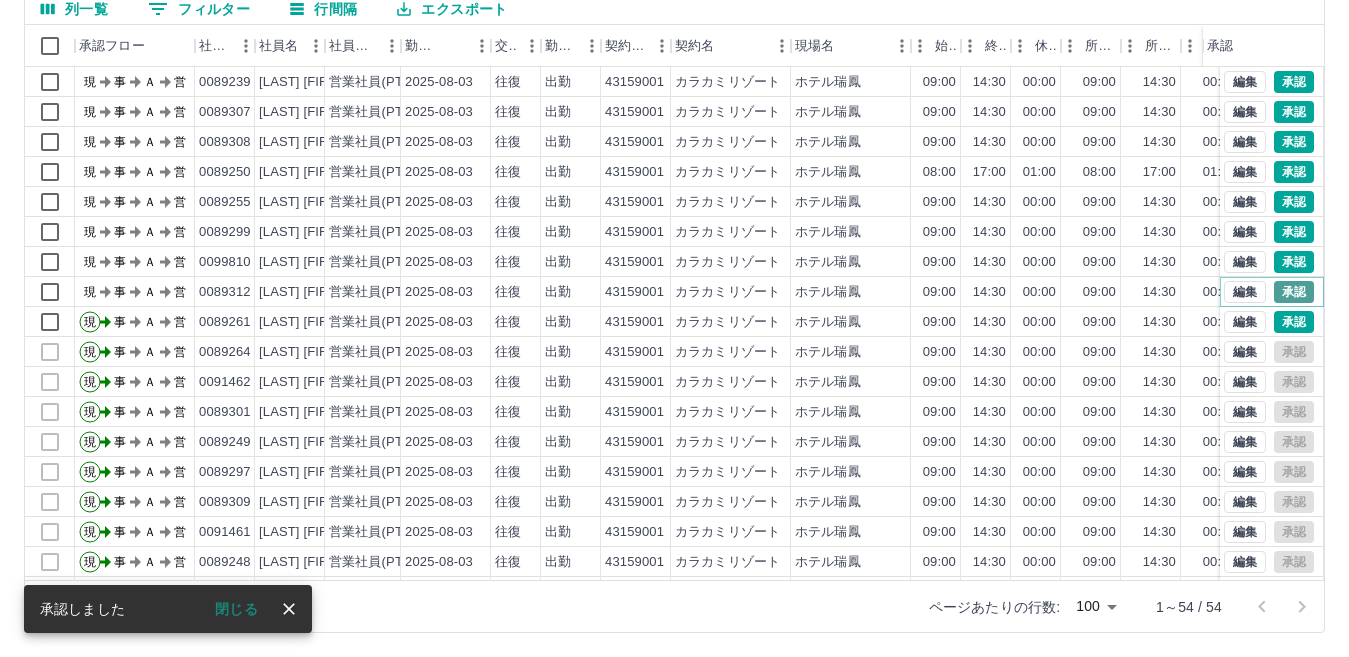 click on "承認" at bounding box center (1294, 292) 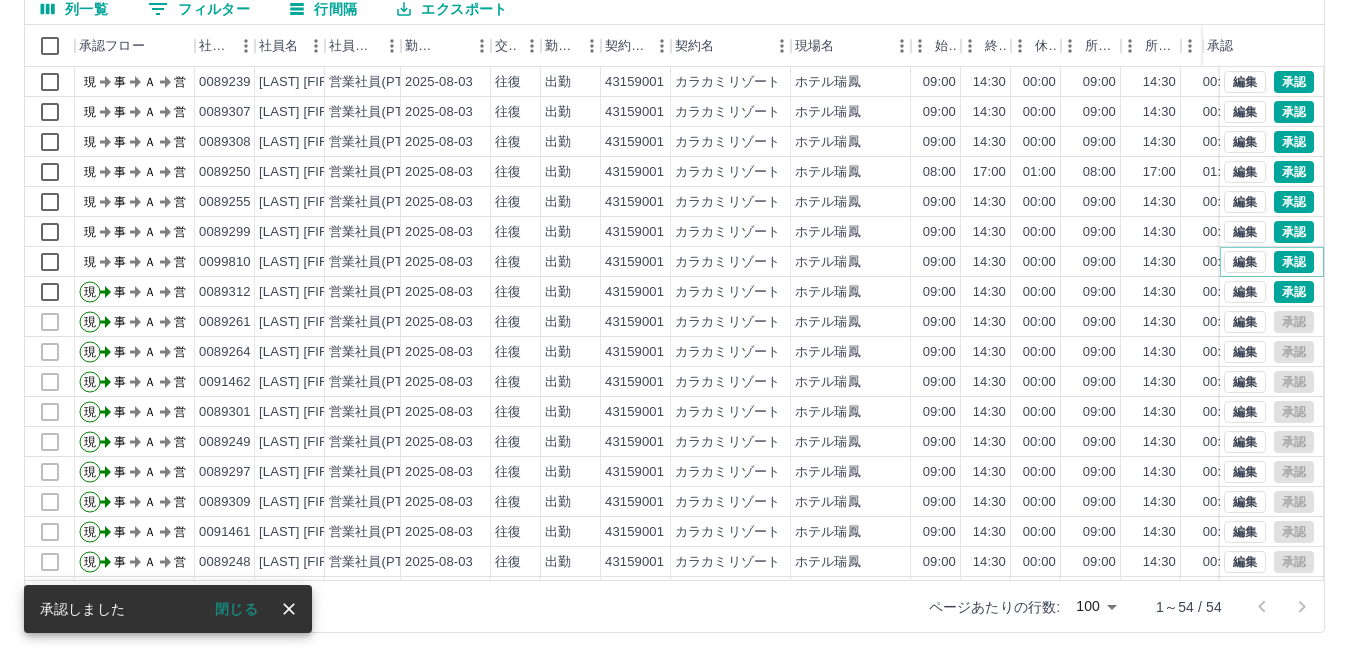 click on "承認" at bounding box center [1294, 262] 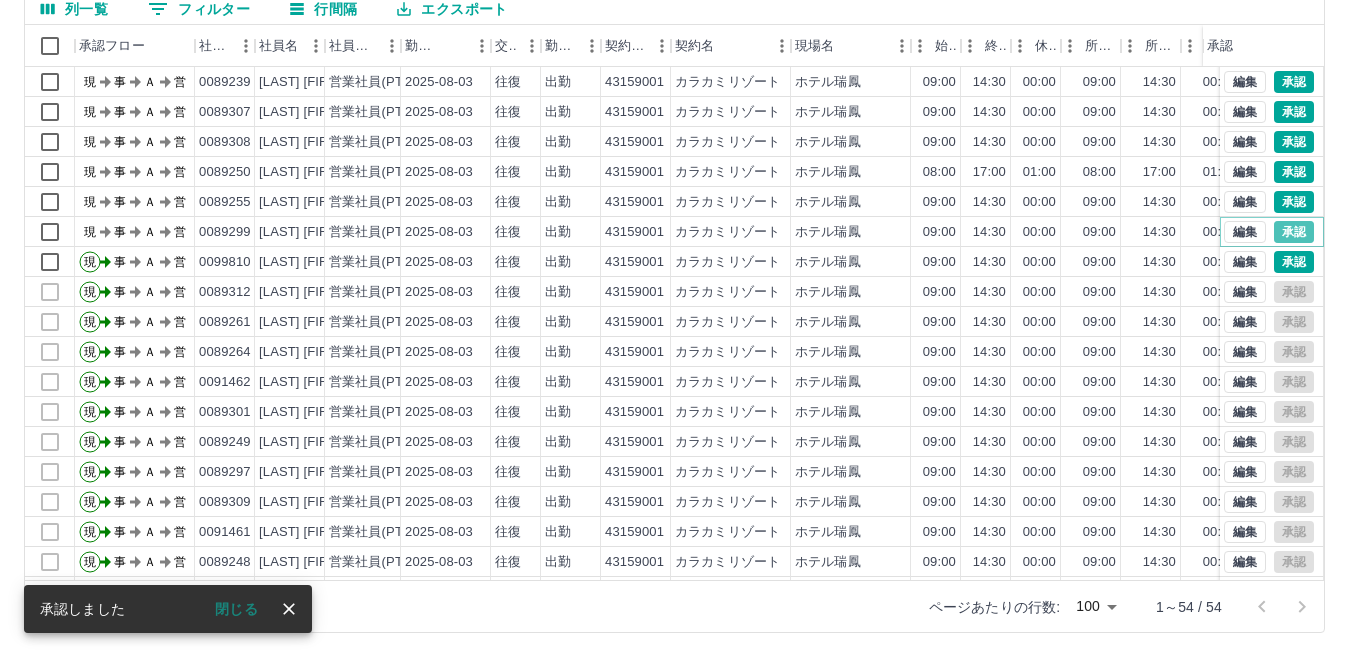 click on "承認" at bounding box center (1294, 232) 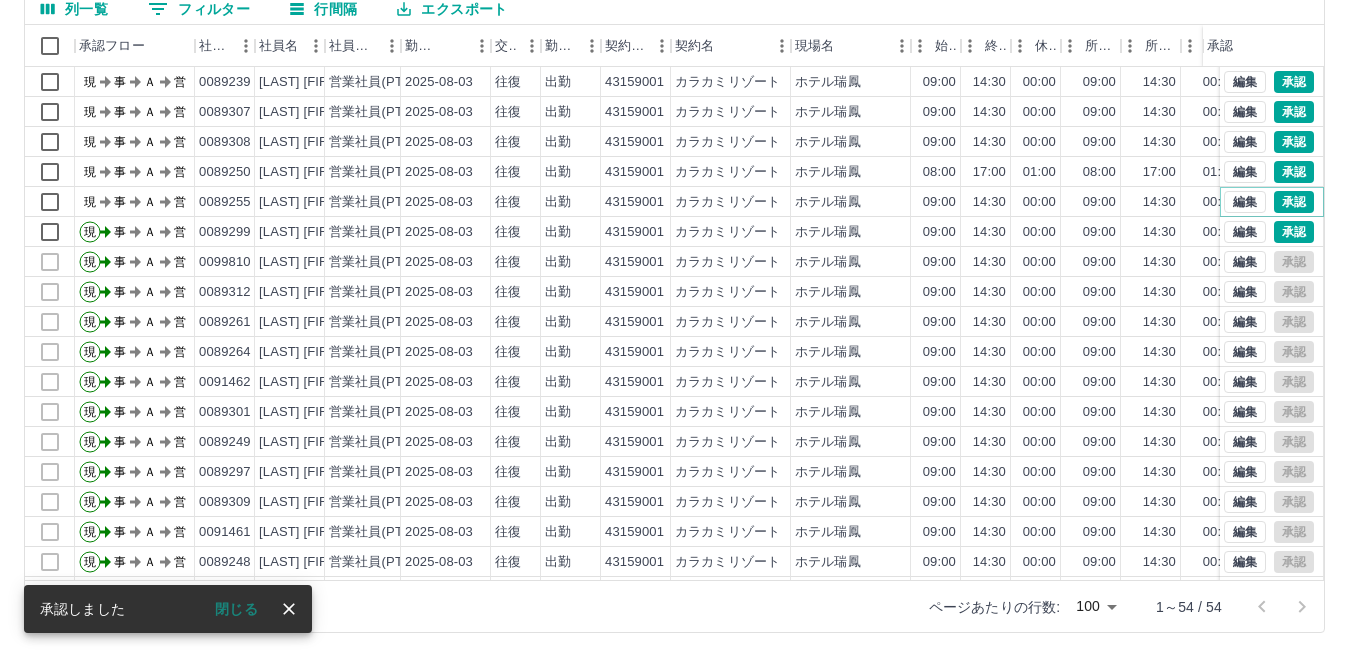 click on "承認" at bounding box center (1294, 202) 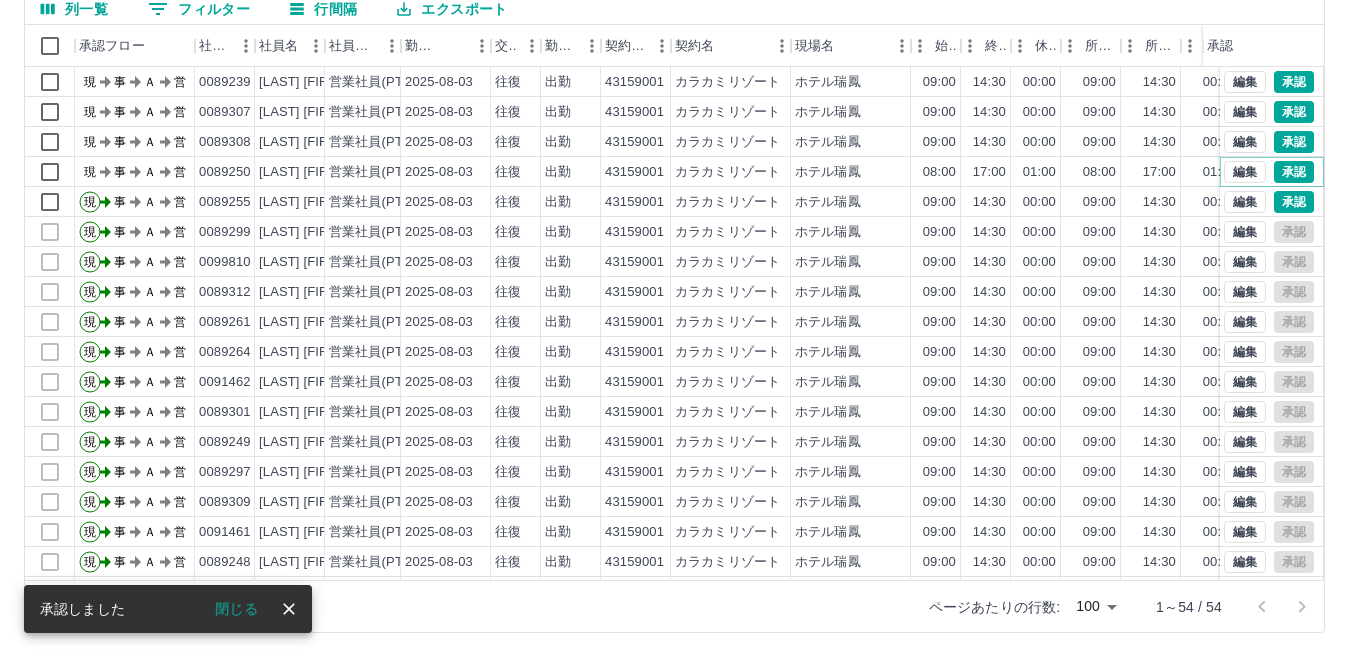 click on "承認" at bounding box center (1294, 172) 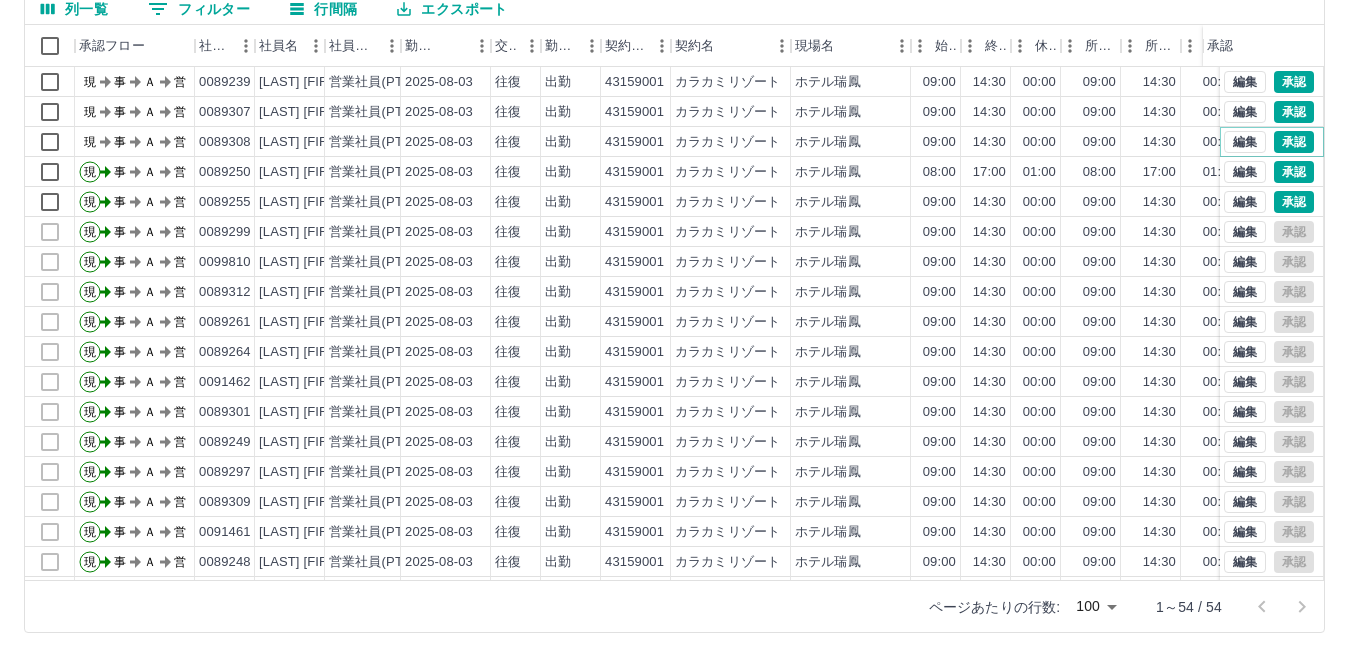 click on "承認" at bounding box center (1294, 142) 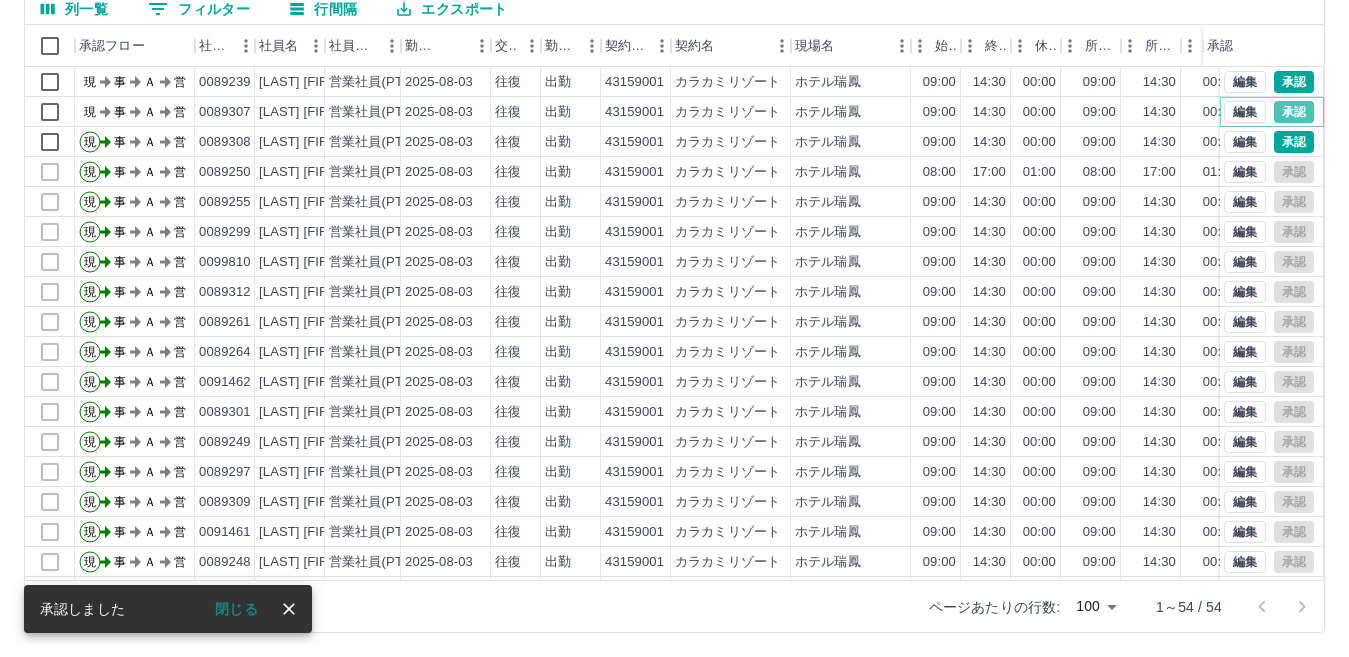 click on "承認" at bounding box center [1294, 112] 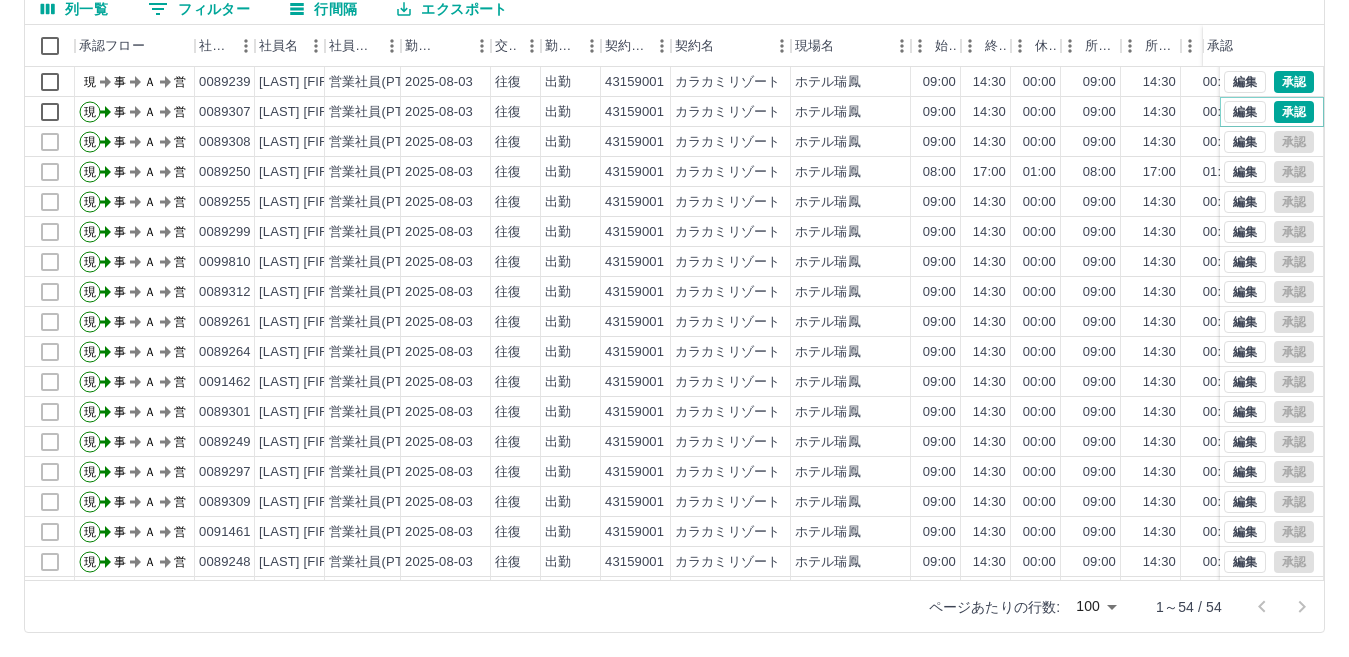 scroll, scrollTop: 0, scrollLeft: 0, axis: both 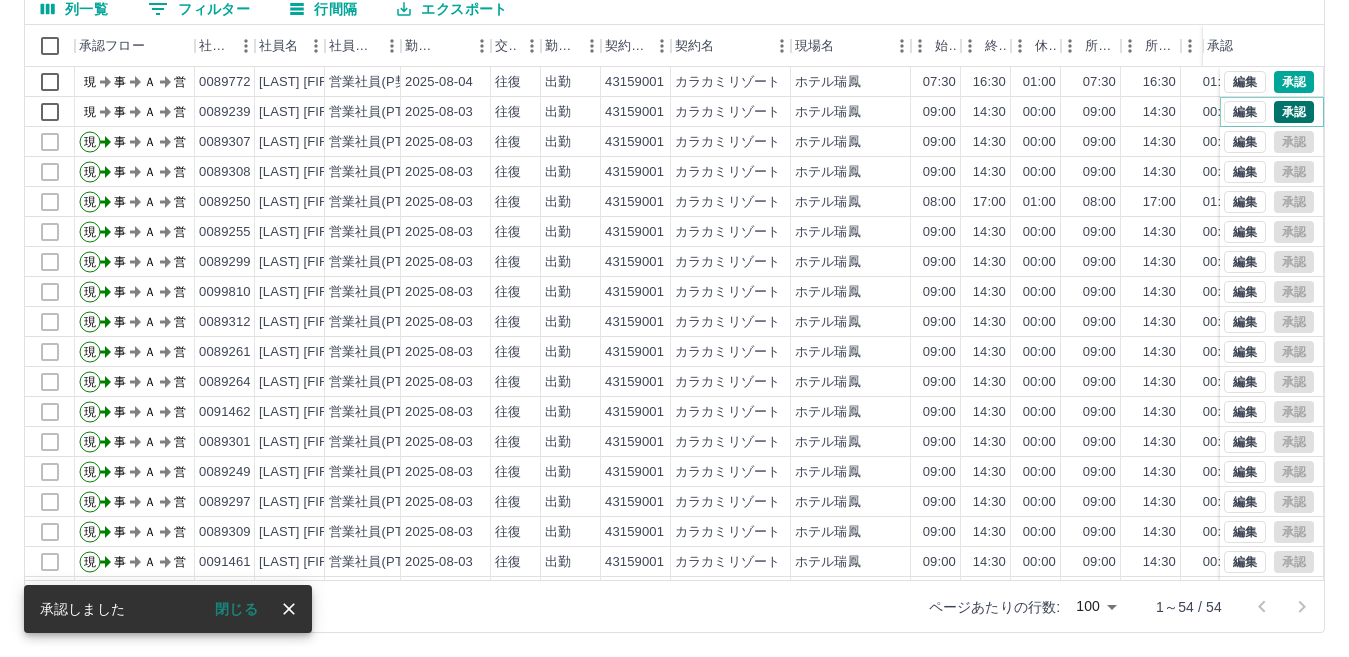 click on "承認" at bounding box center [1294, 112] 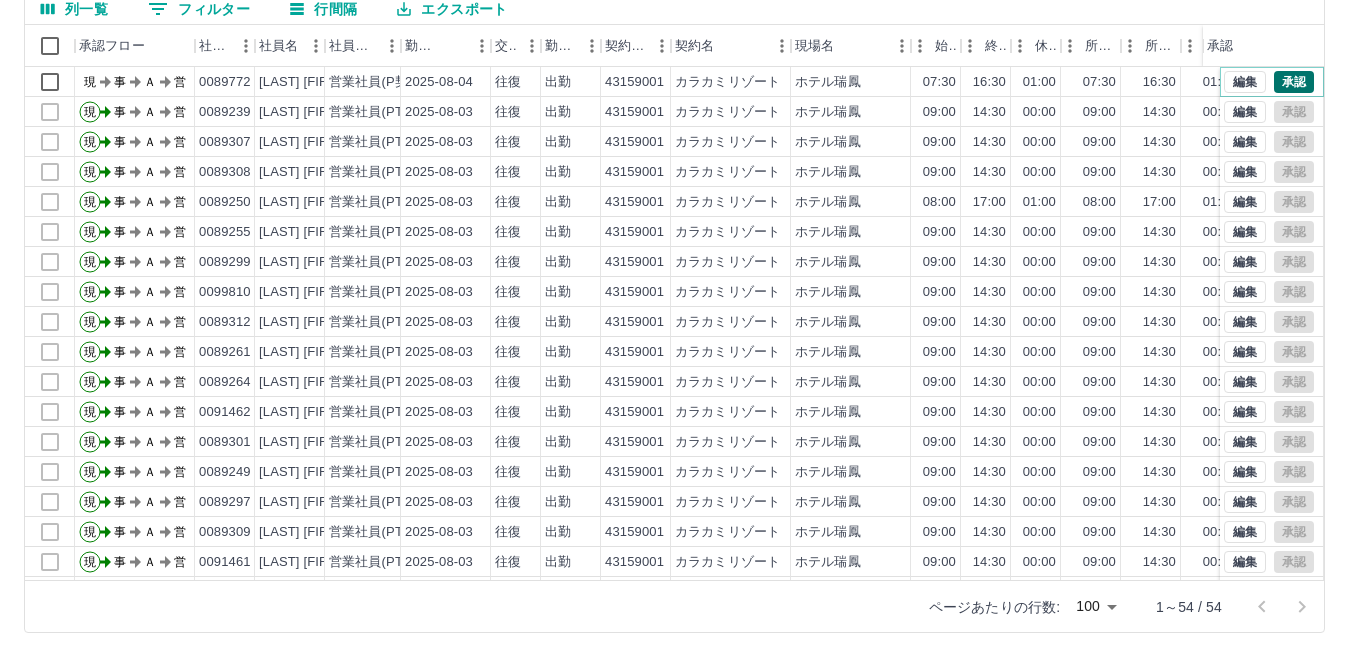 click on "承認" at bounding box center [1294, 82] 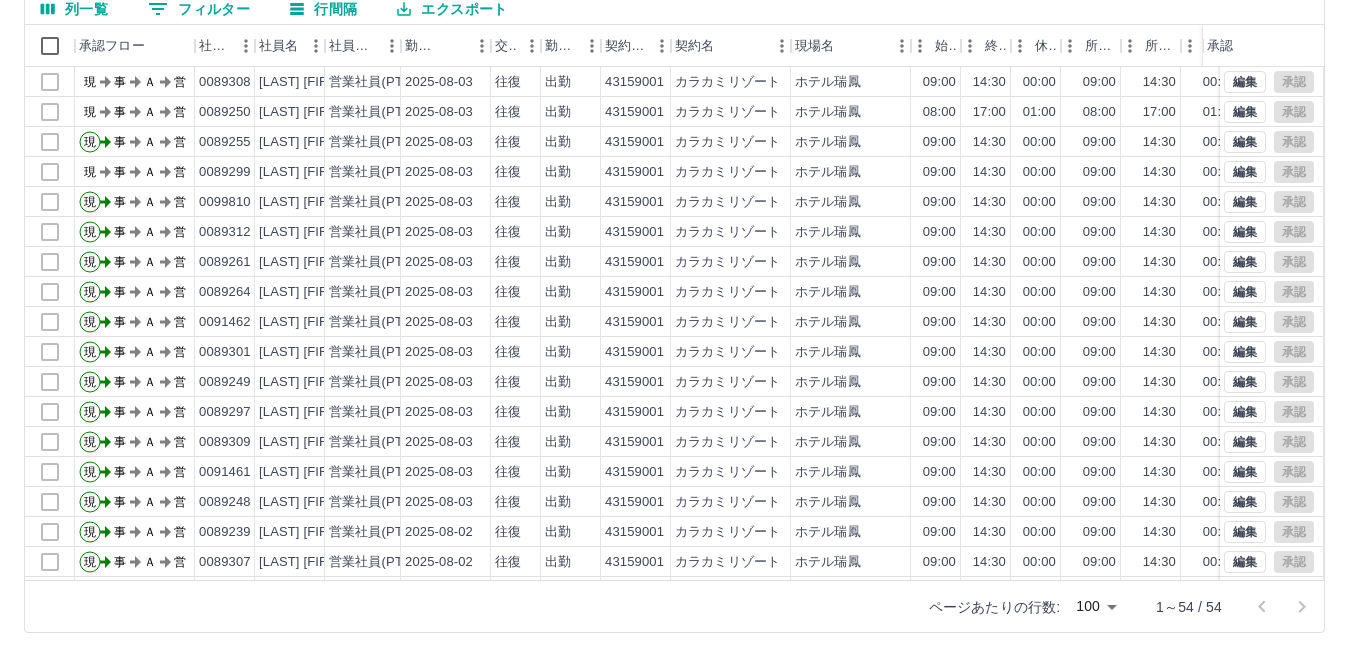 scroll, scrollTop: 0, scrollLeft: 0, axis: both 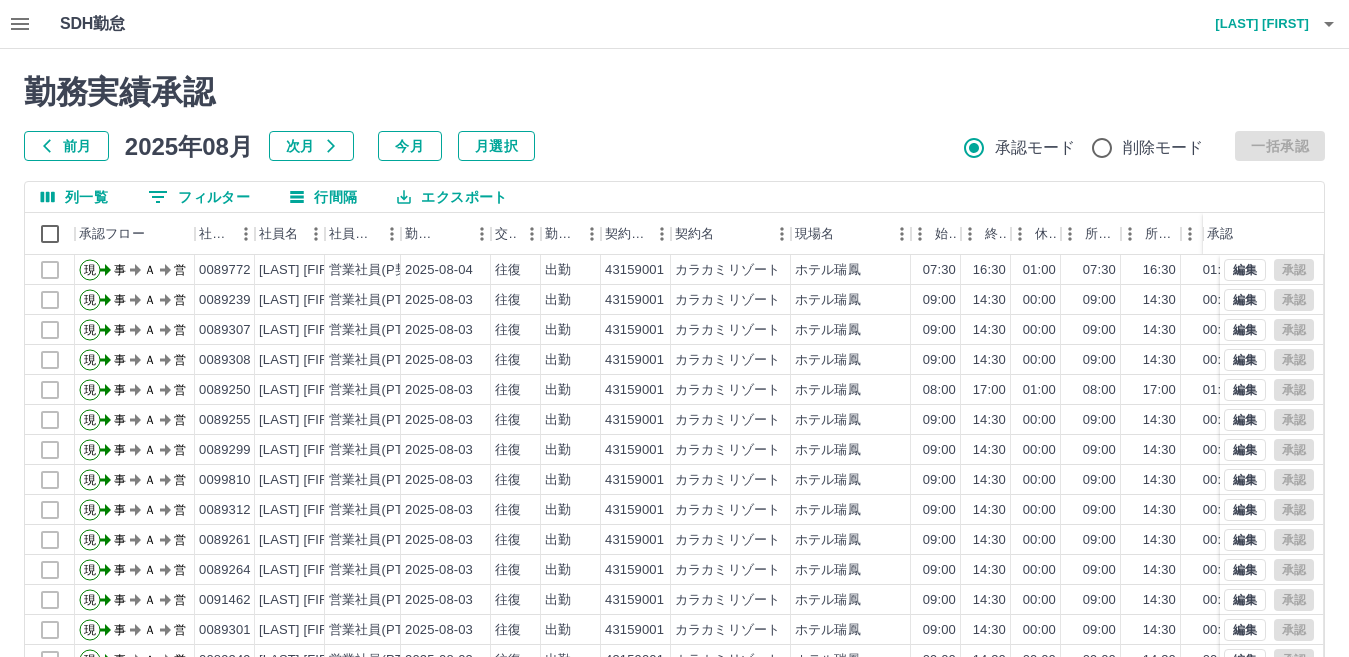 click on "[LAST] [FIRST]" at bounding box center [1249, 24] 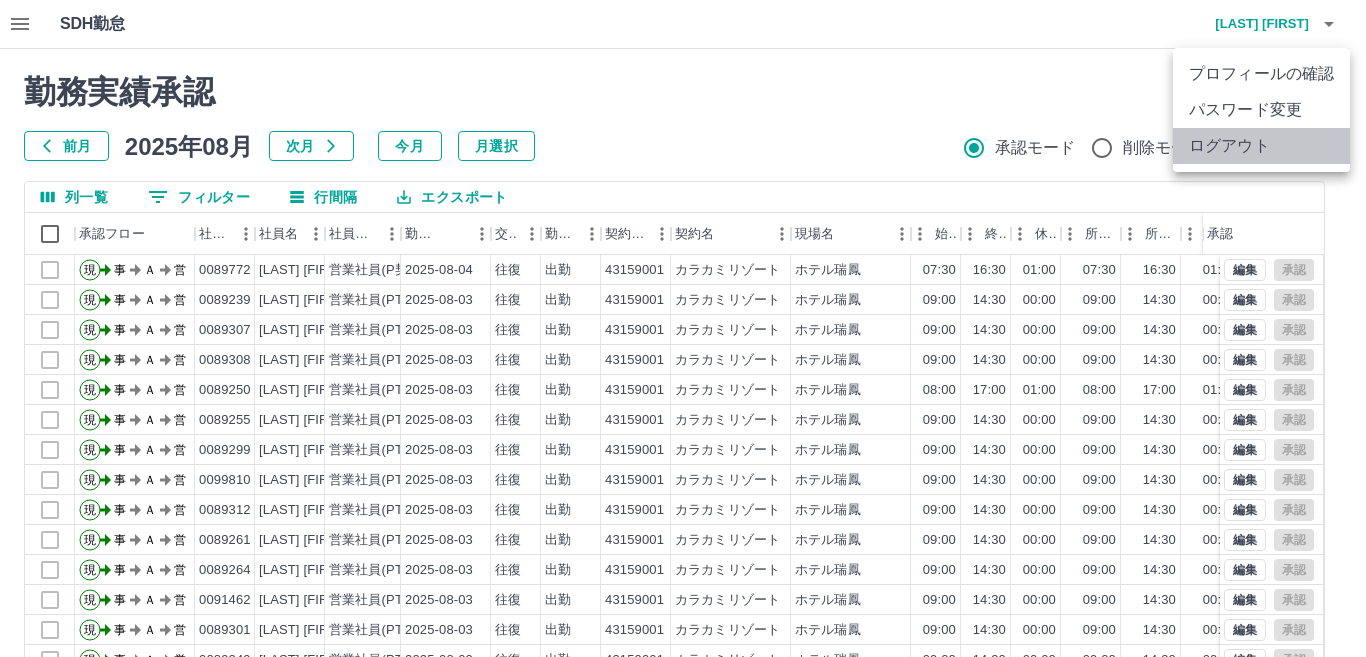 click on "ログアウト" at bounding box center (1261, 146) 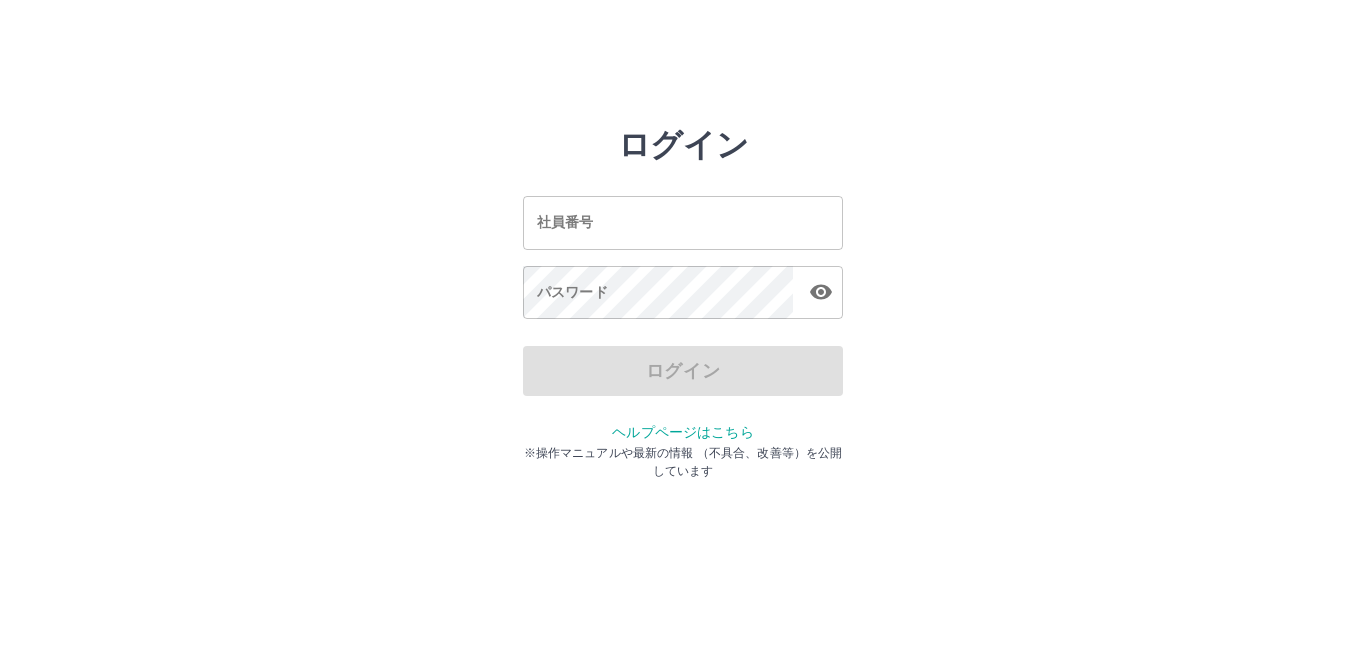 scroll, scrollTop: 0, scrollLeft: 0, axis: both 